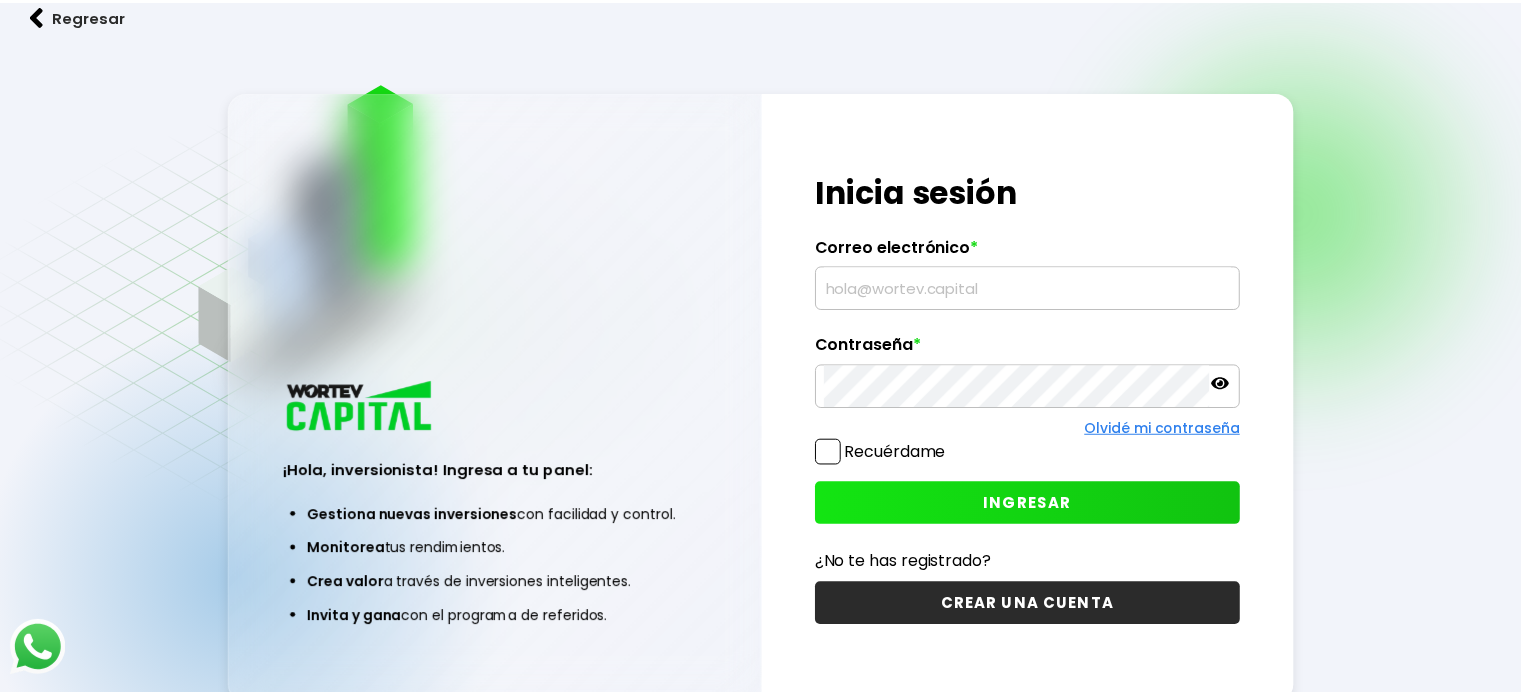 scroll, scrollTop: 0, scrollLeft: 0, axis: both 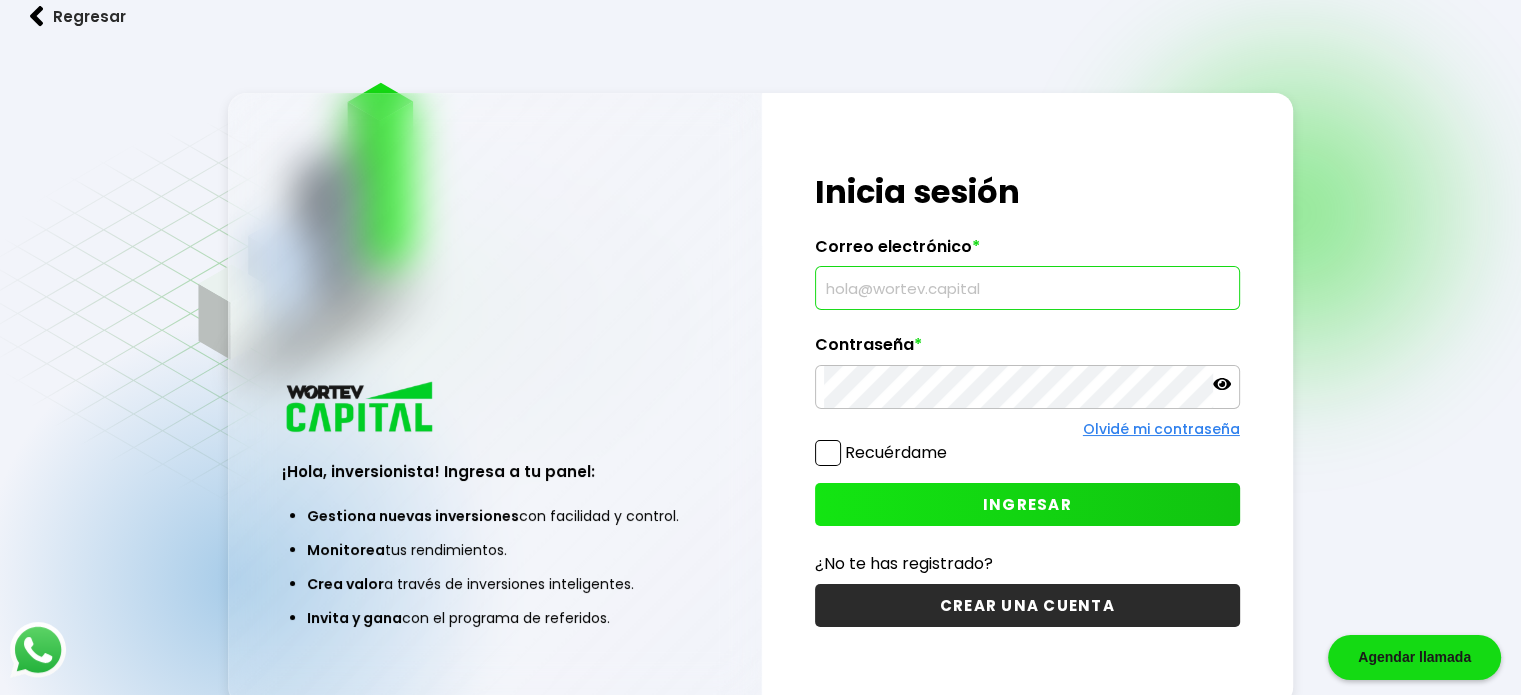 click at bounding box center (1027, 288) 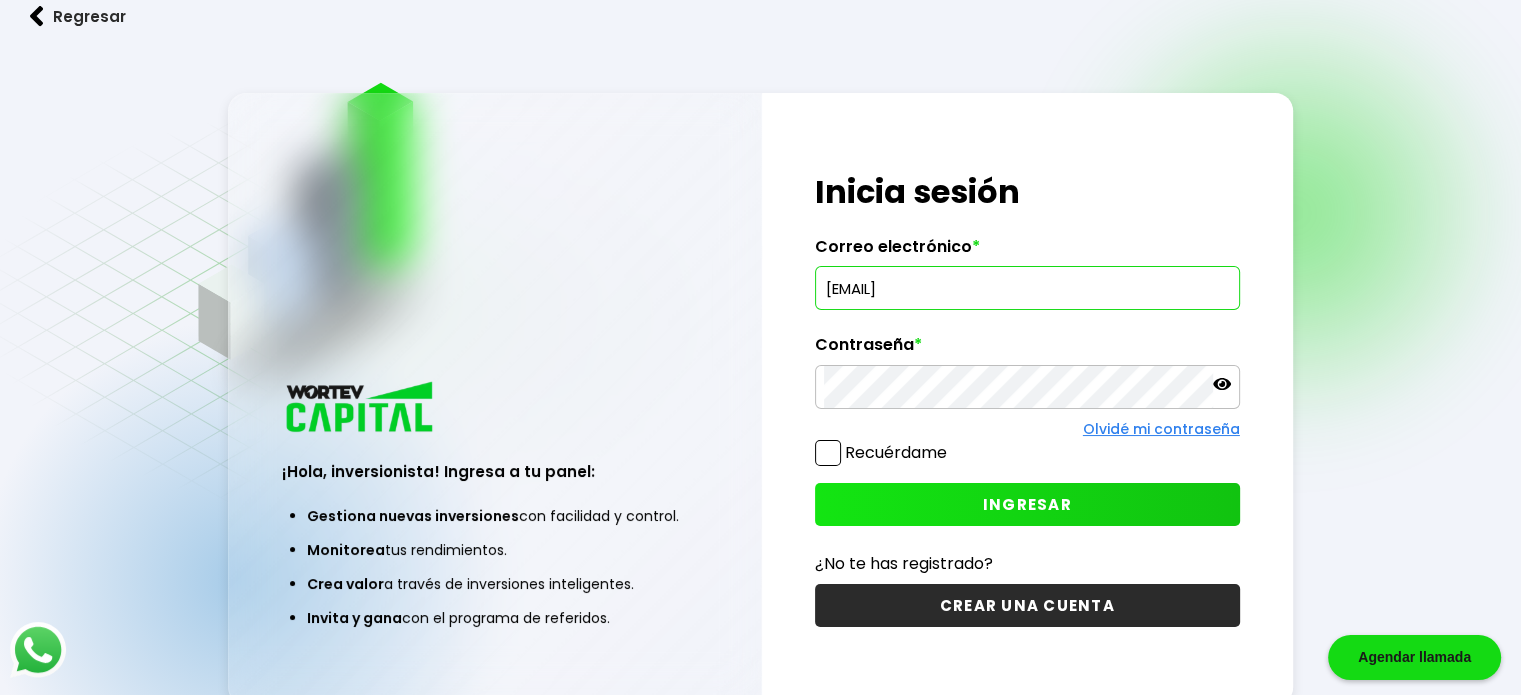 type on "[EMAIL]" 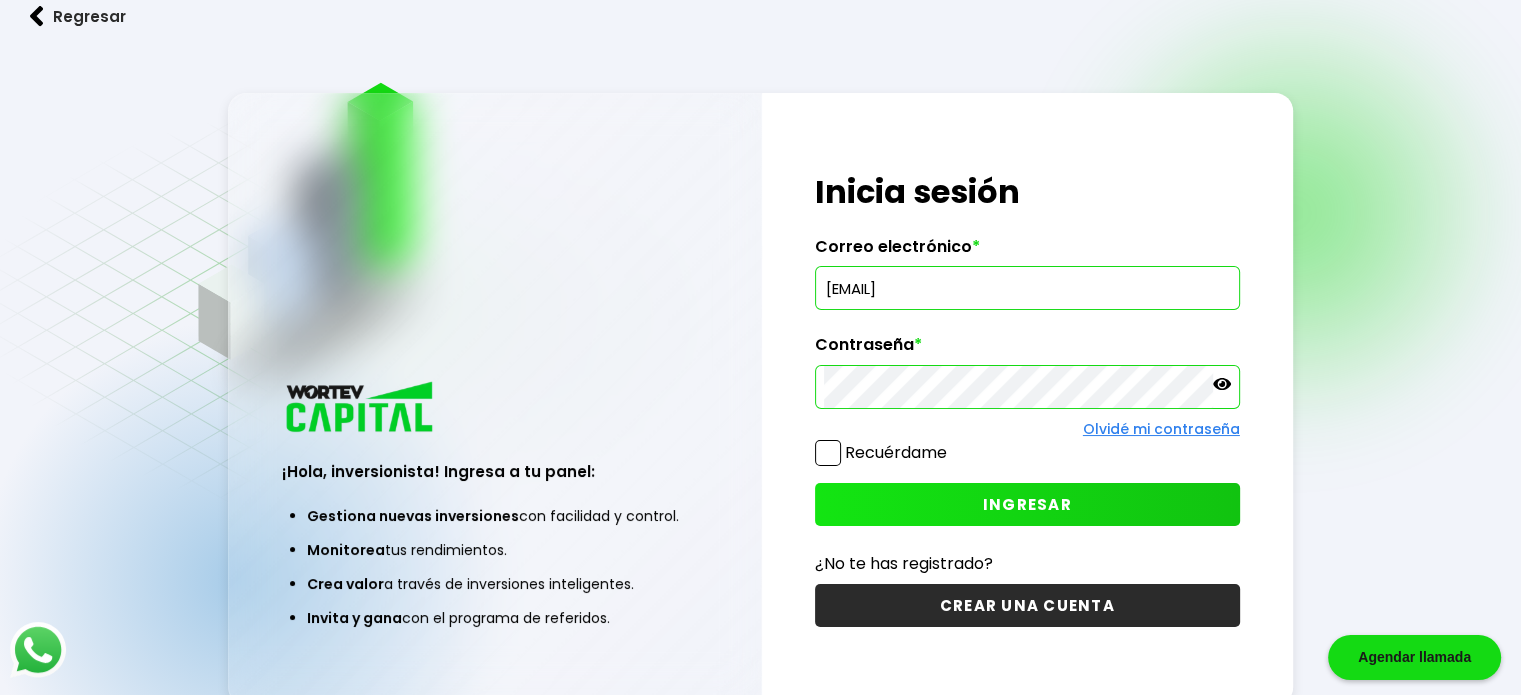 click 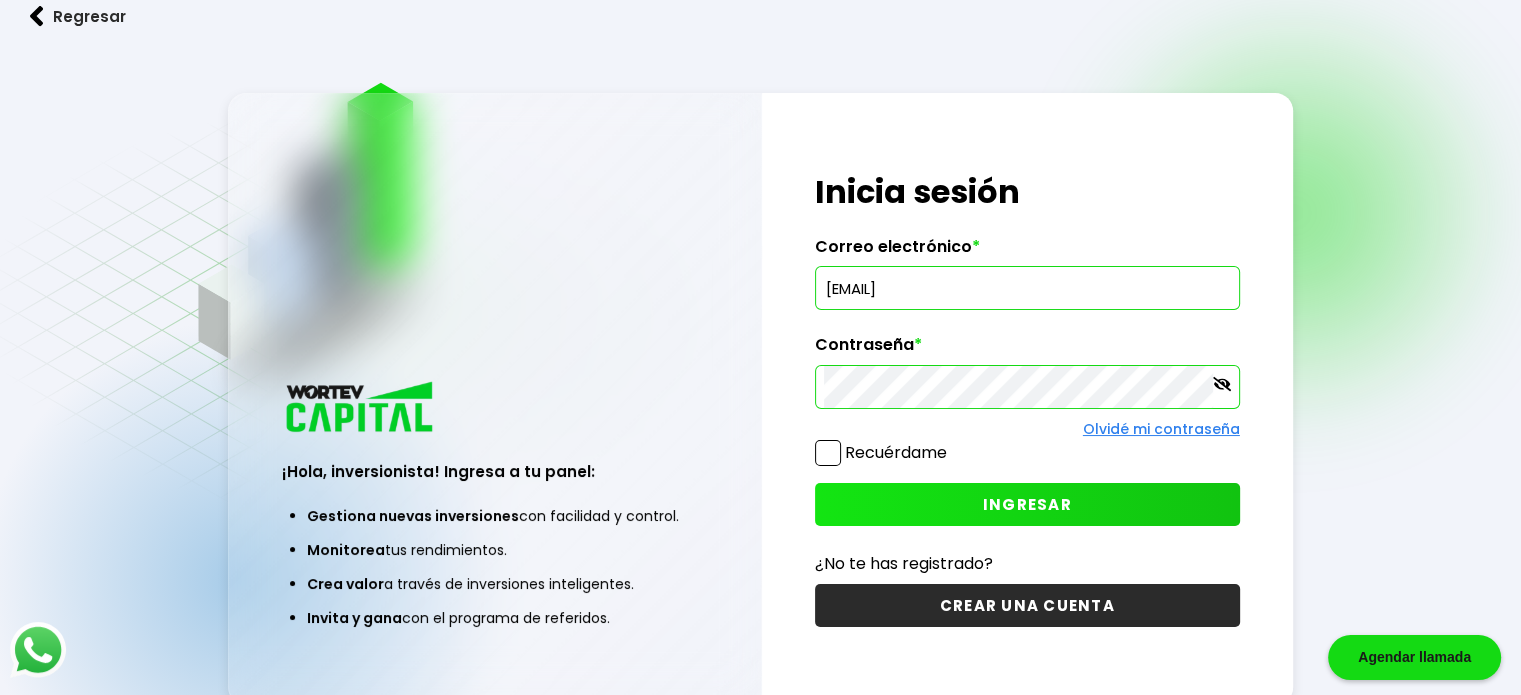 click on "INGRESAR" at bounding box center [1027, 504] 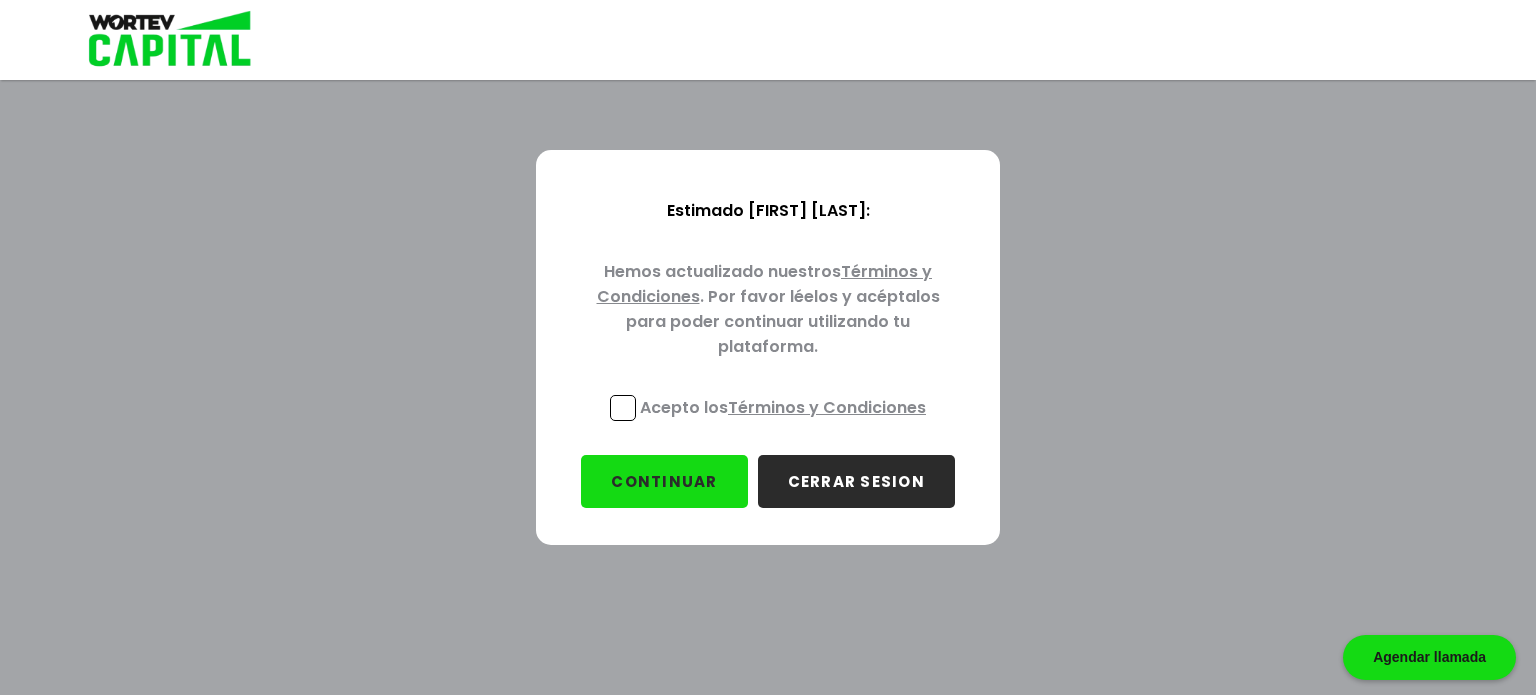 click at bounding box center [623, 408] 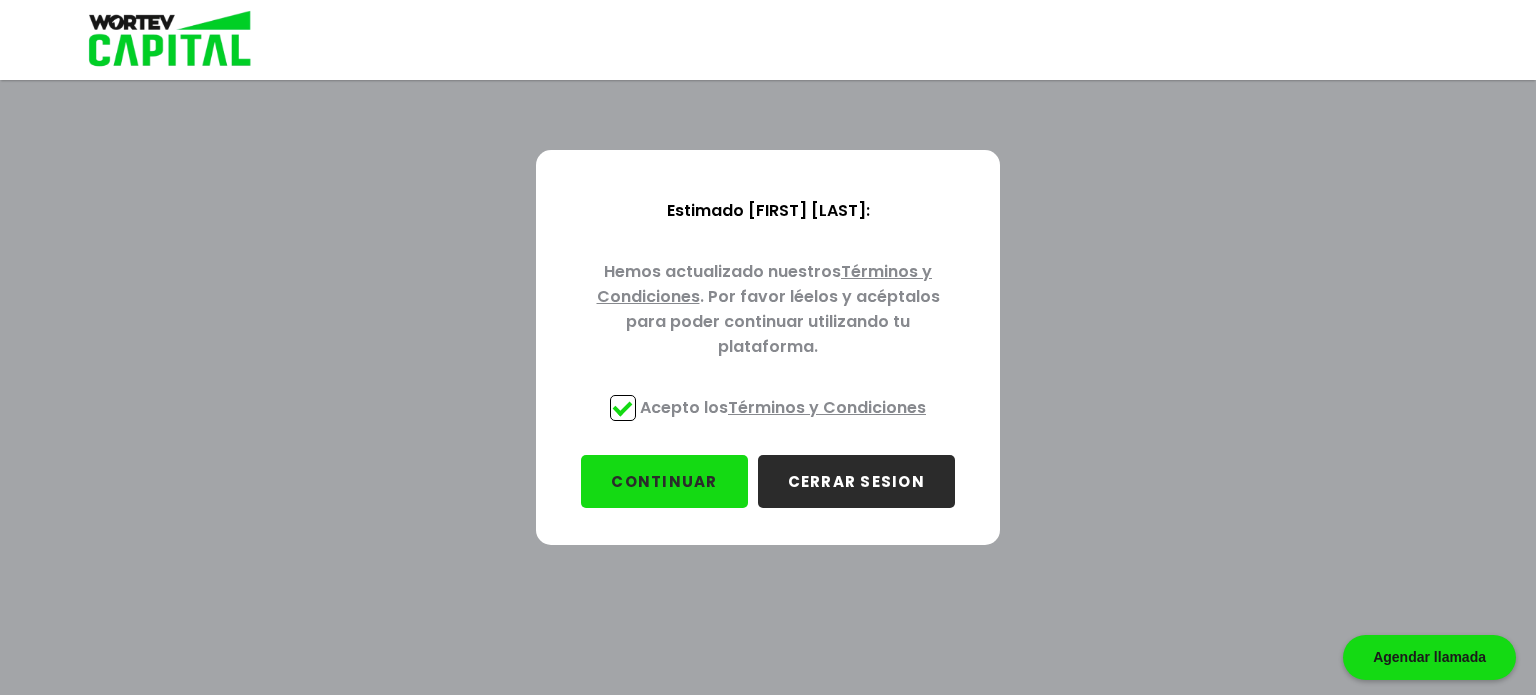 click on "CONTINUAR" at bounding box center [664, 481] 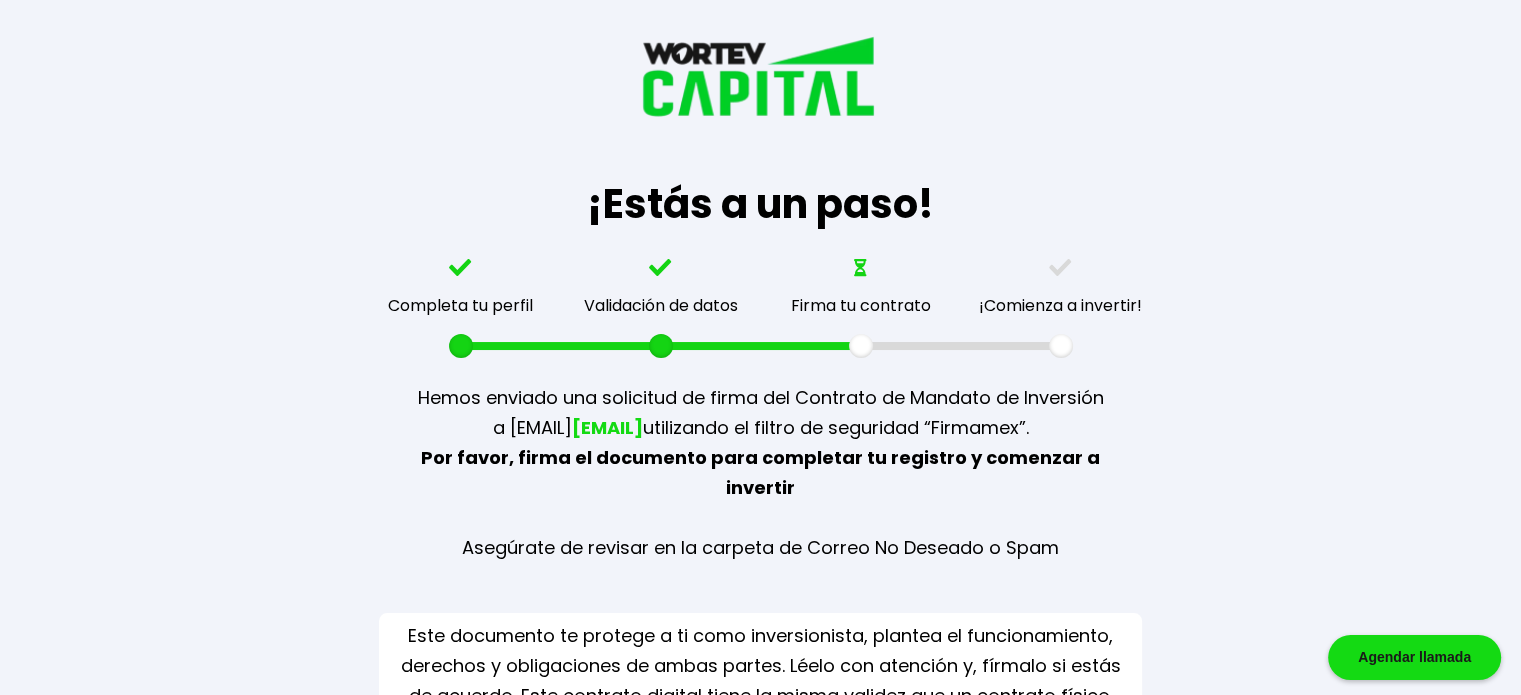 scroll, scrollTop: 0, scrollLeft: 0, axis: both 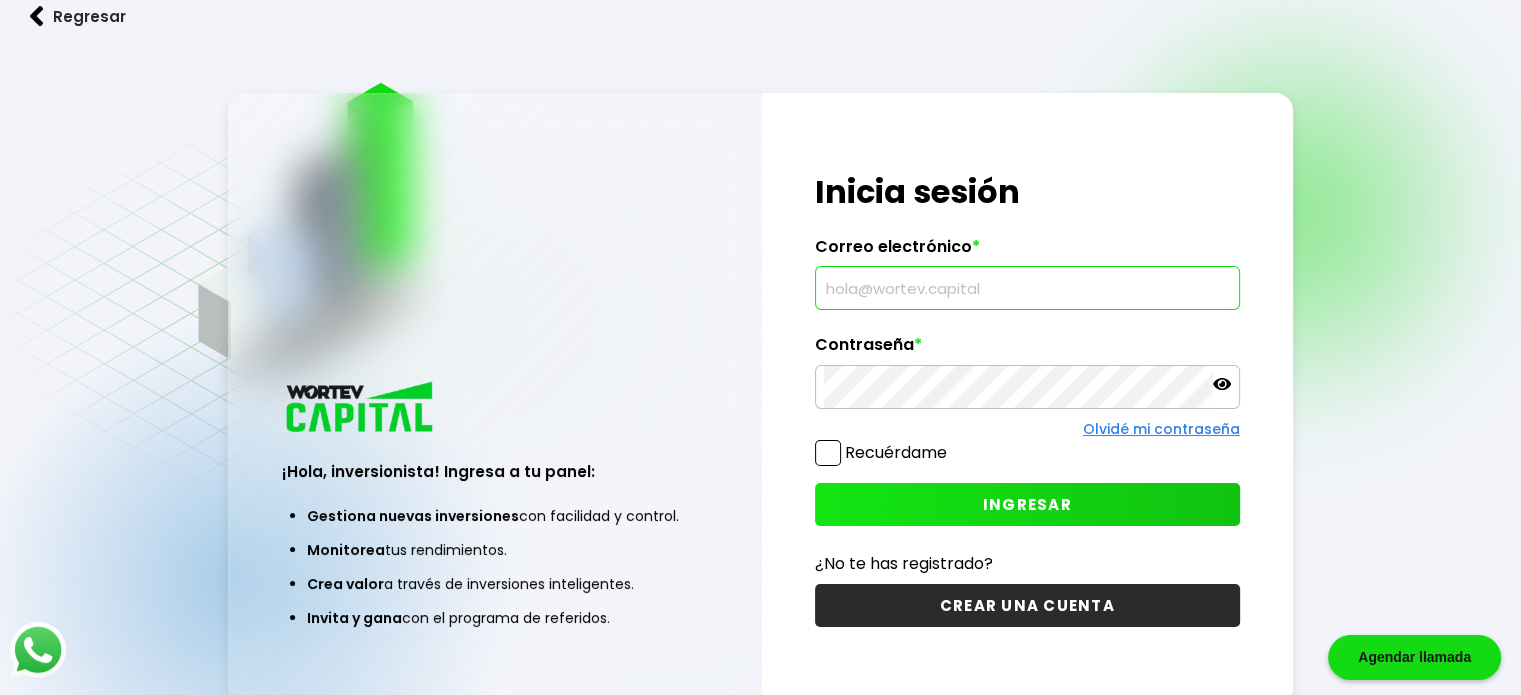 click at bounding box center [1027, 288] 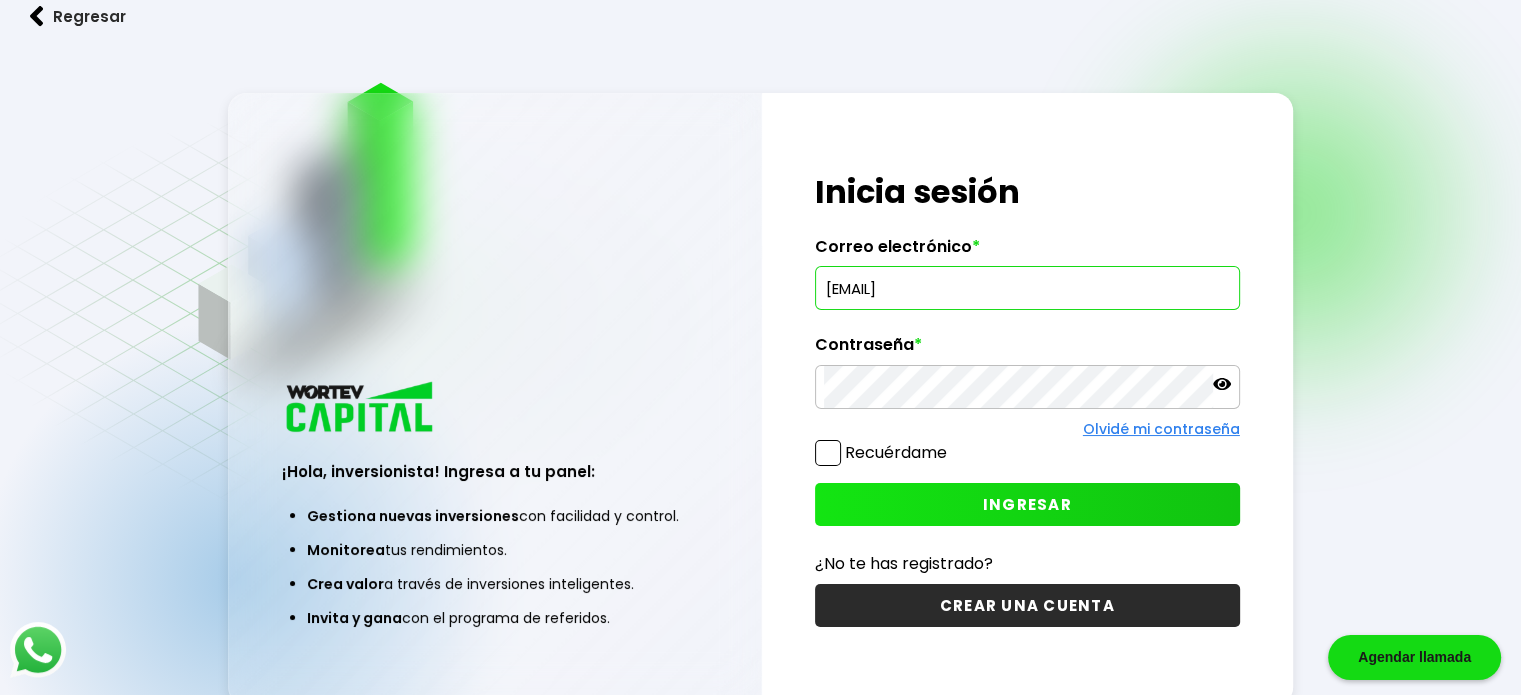 type on "[EMAIL]" 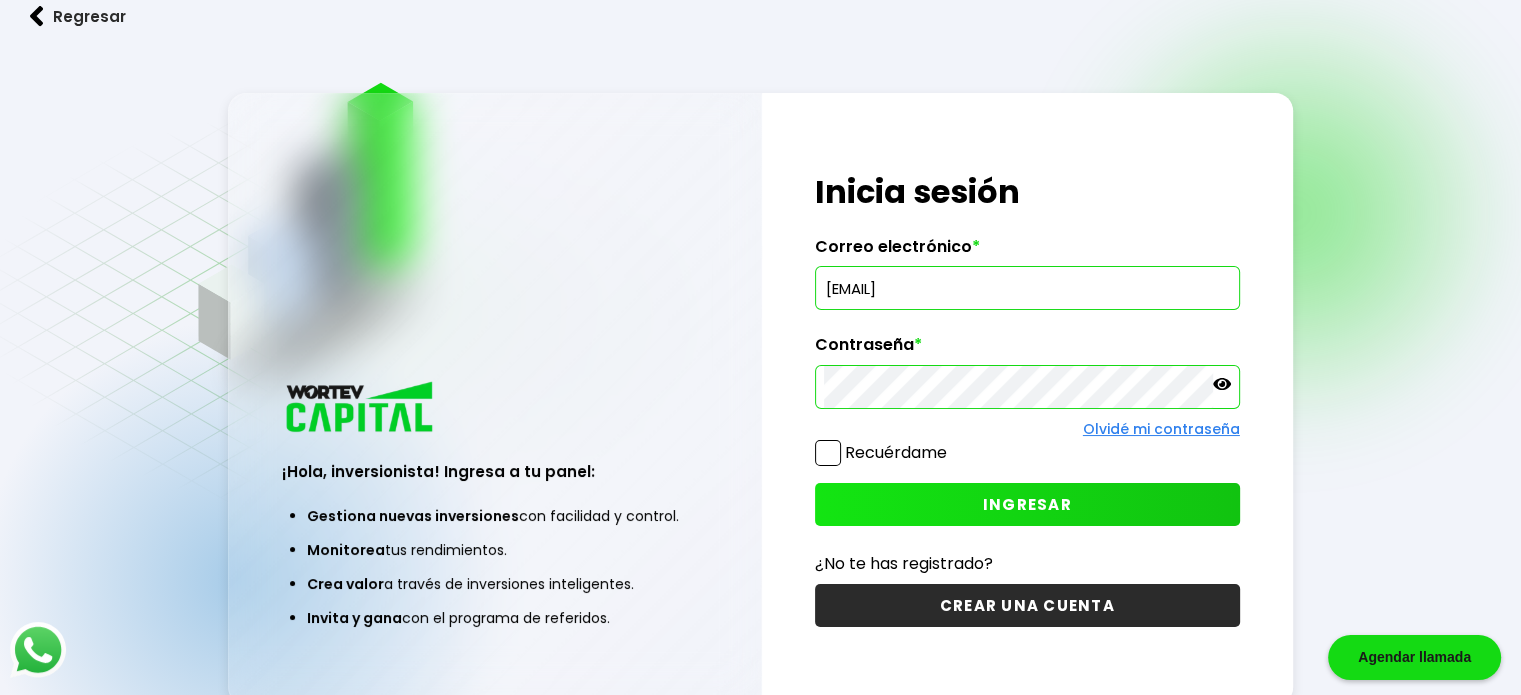click at bounding box center [828, 453] 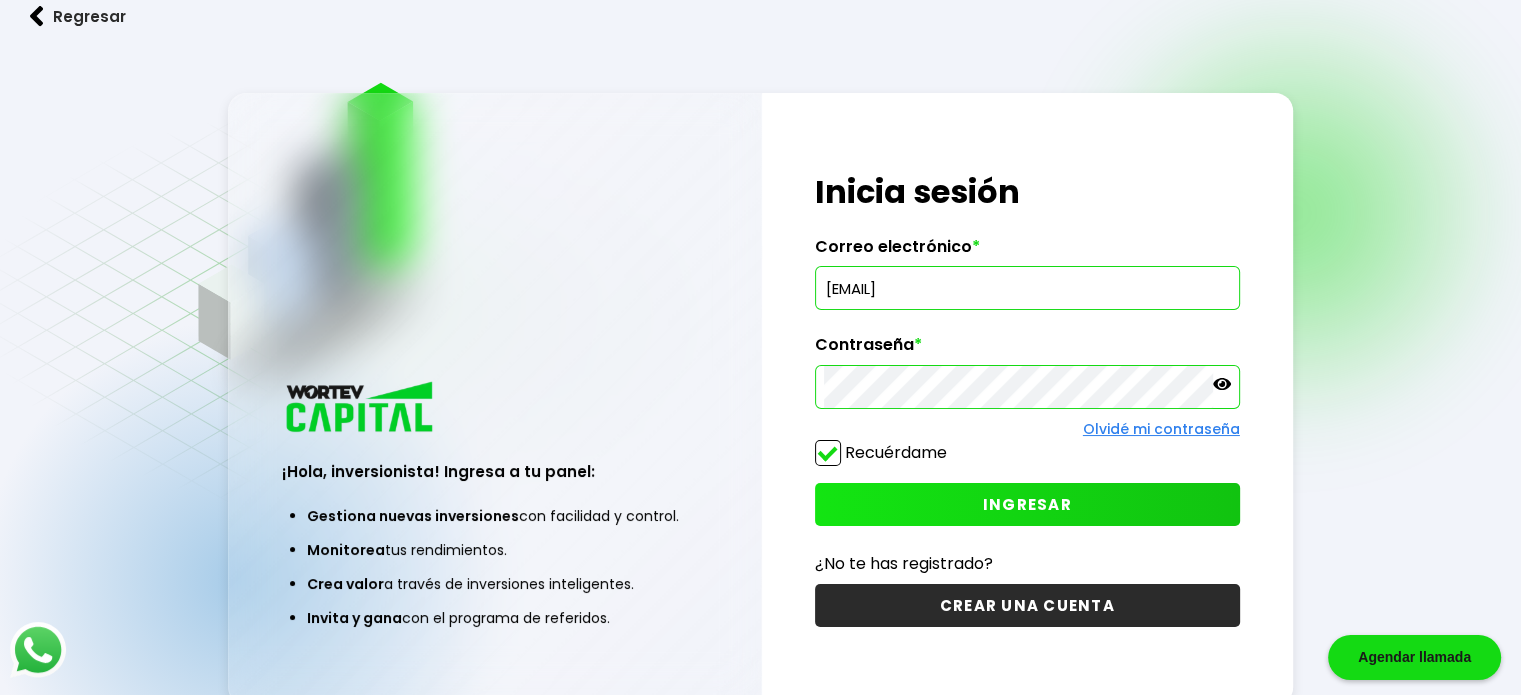 click on "INGRESAR" at bounding box center [1027, 504] 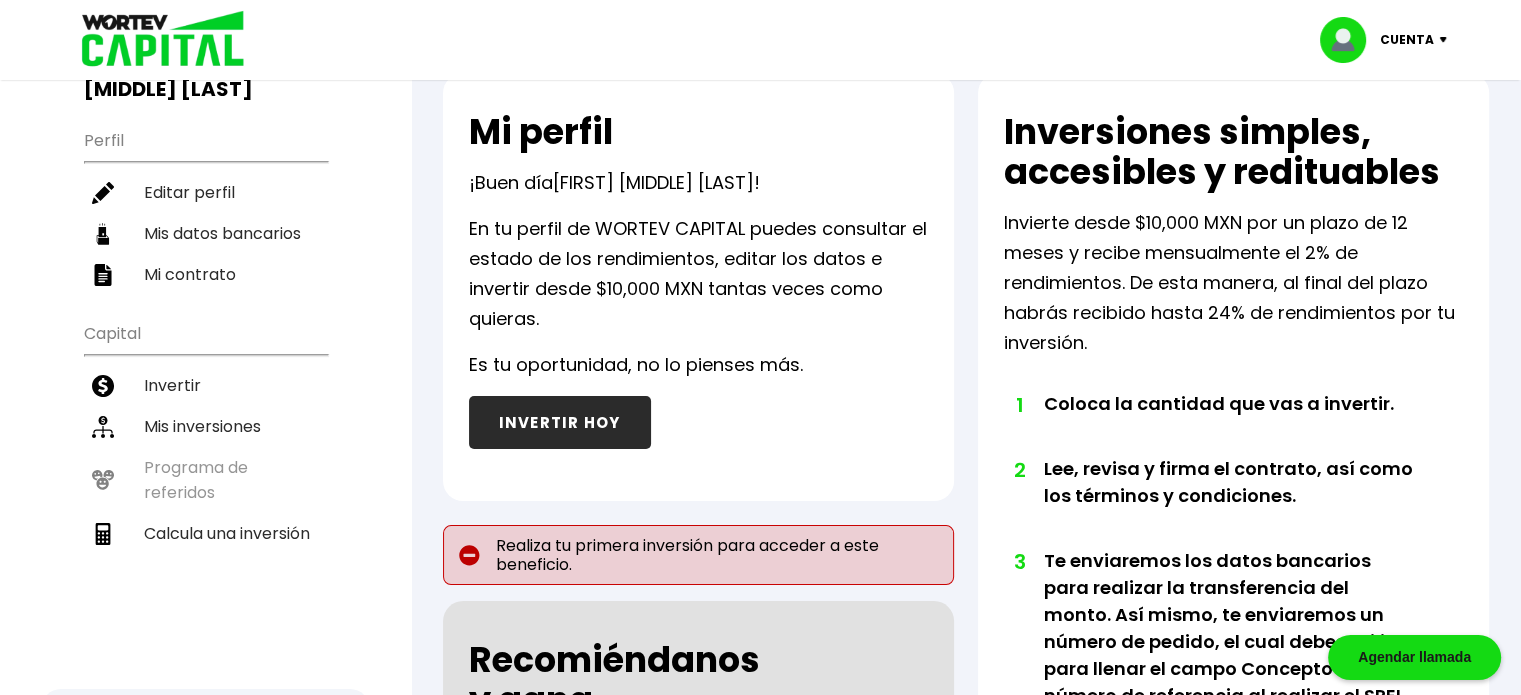 scroll, scrollTop: 46, scrollLeft: 0, axis: vertical 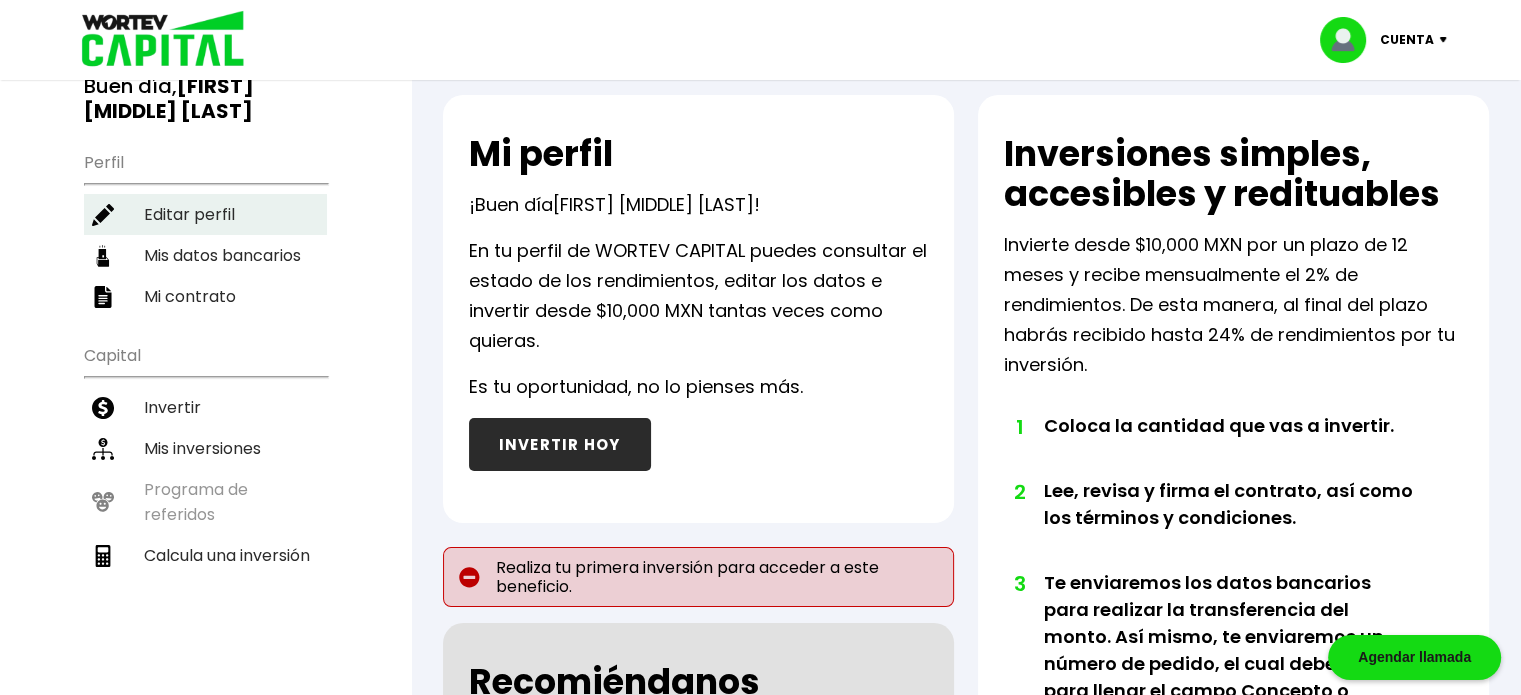 click on "Editar perfil" at bounding box center (205, 214) 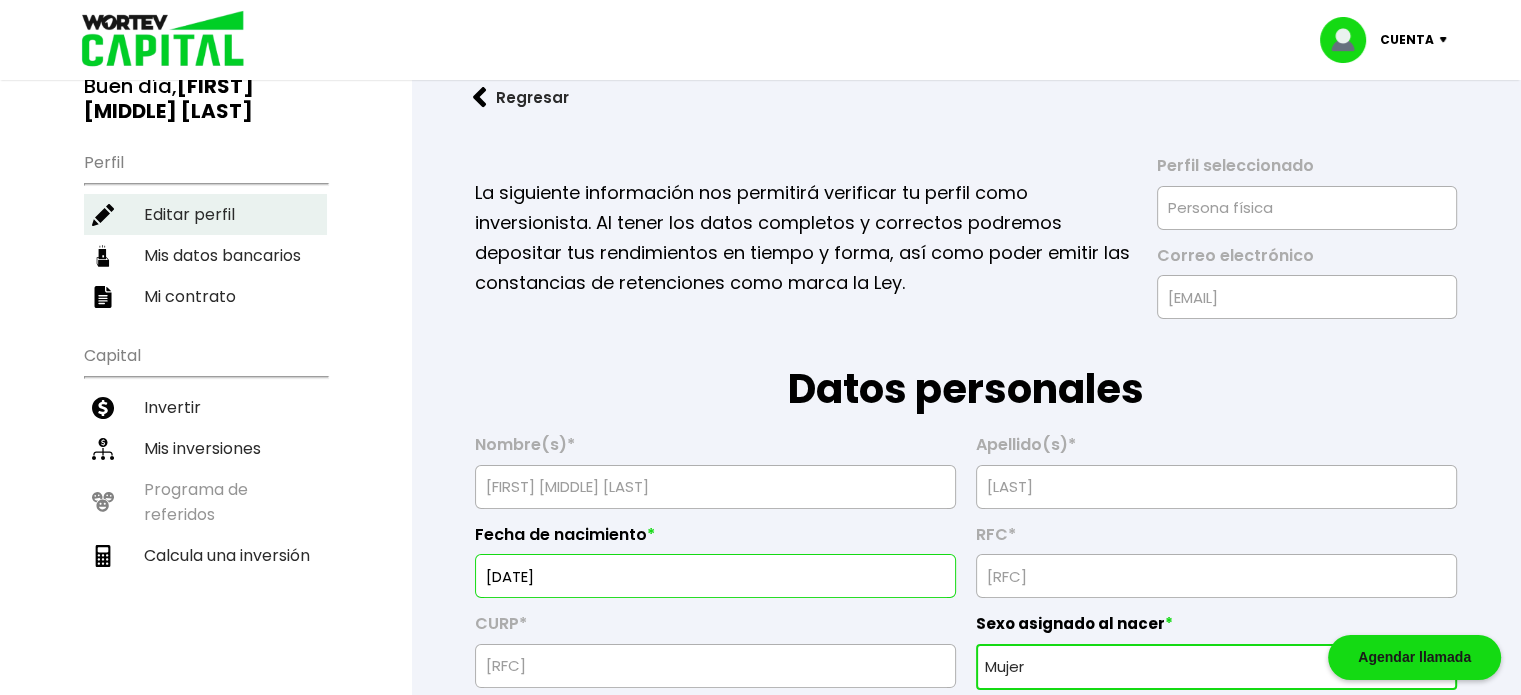 scroll, scrollTop: 0, scrollLeft: 0, axis: both 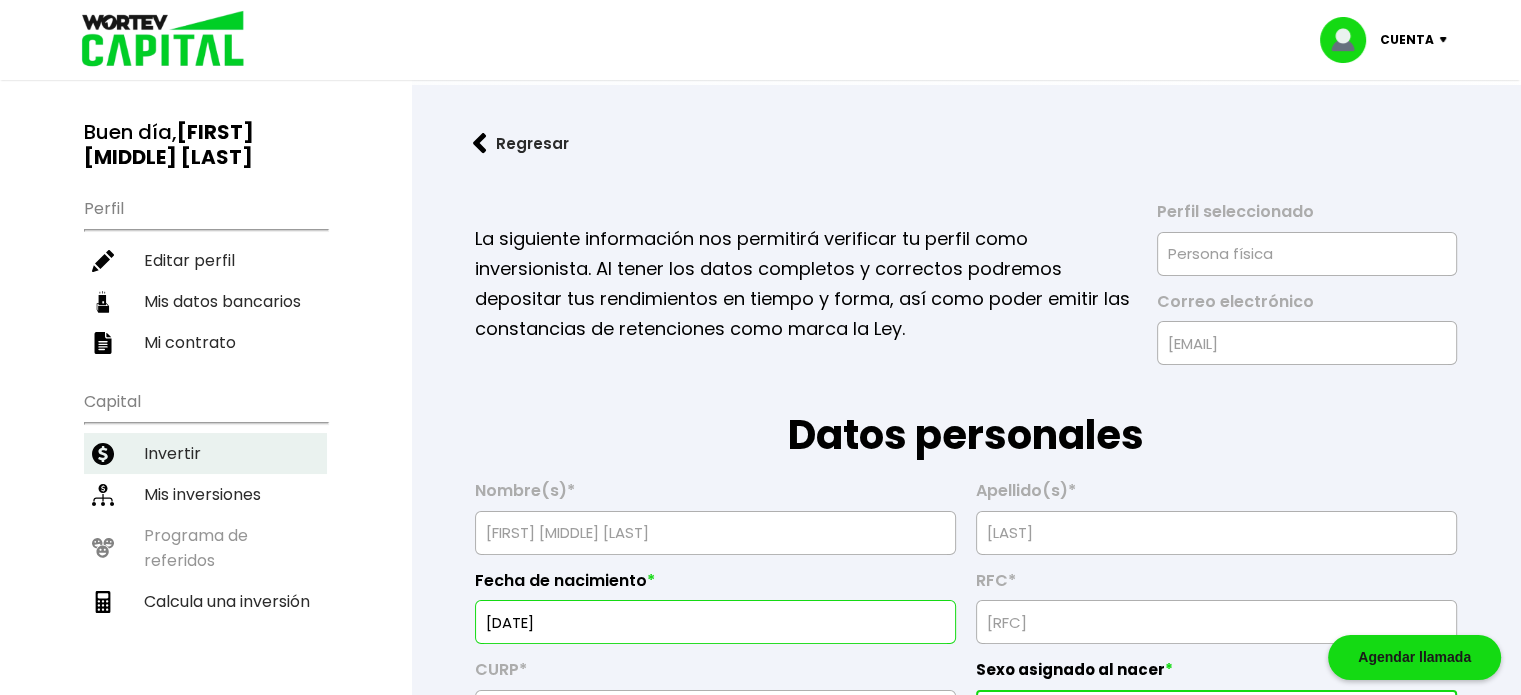 click on "Invertir" at bounding box center (205, 453) 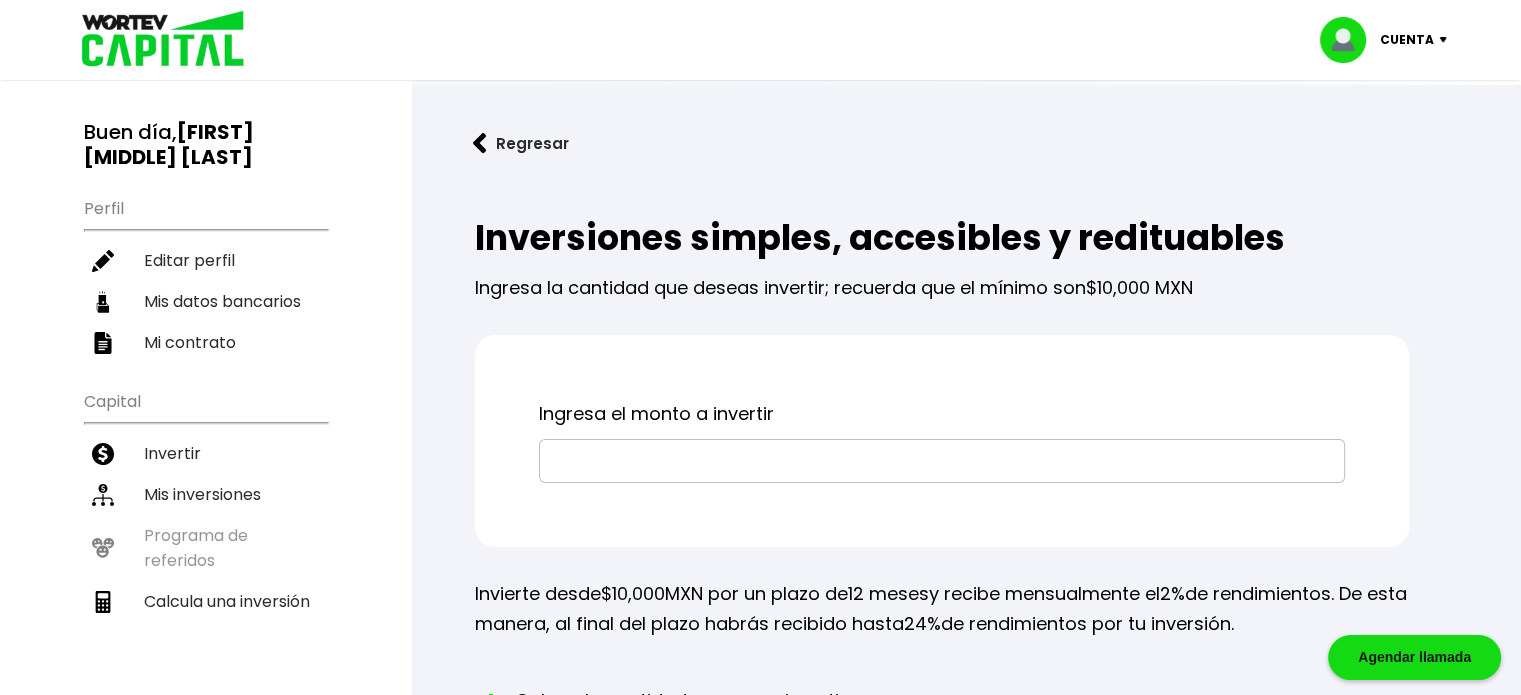 click at bounding box center (942, 461) 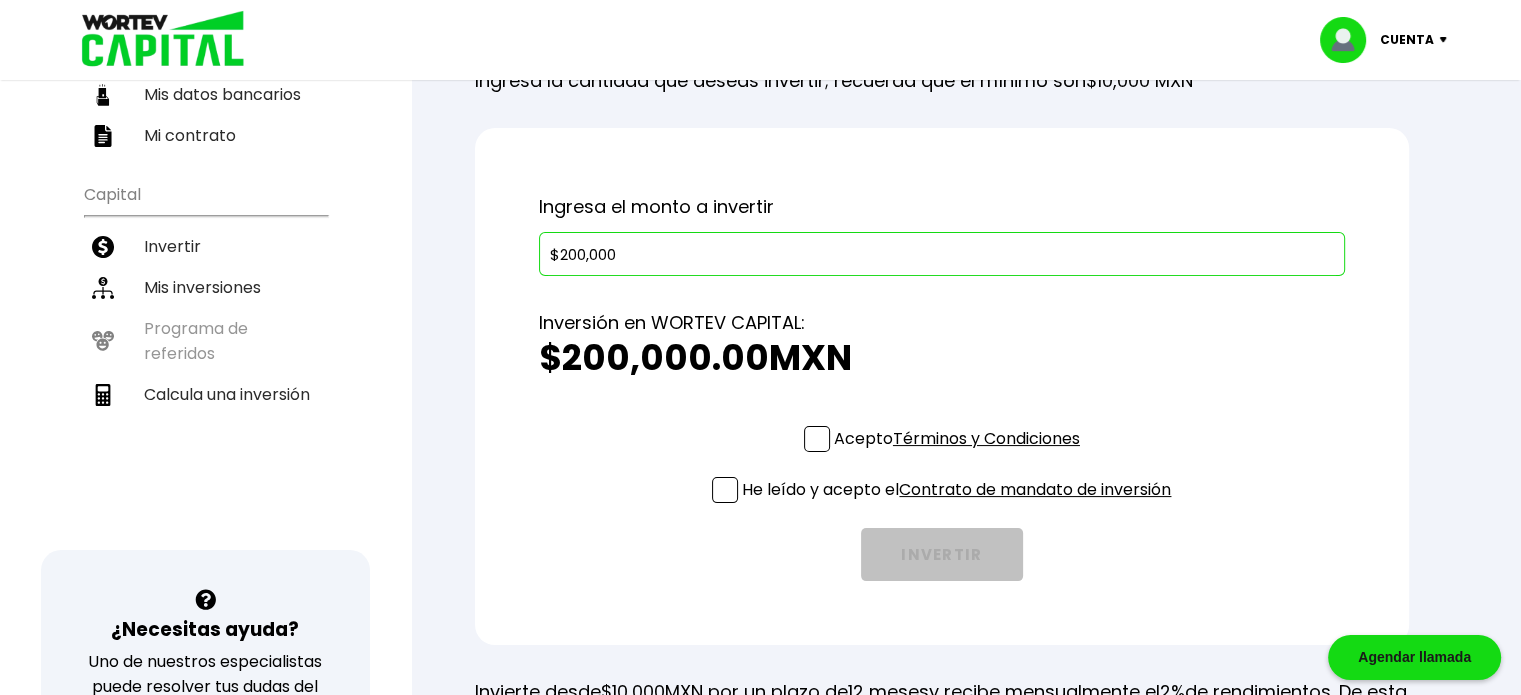 scroll, scrollTop: 202, scrollLeft: 0, axis: vertical 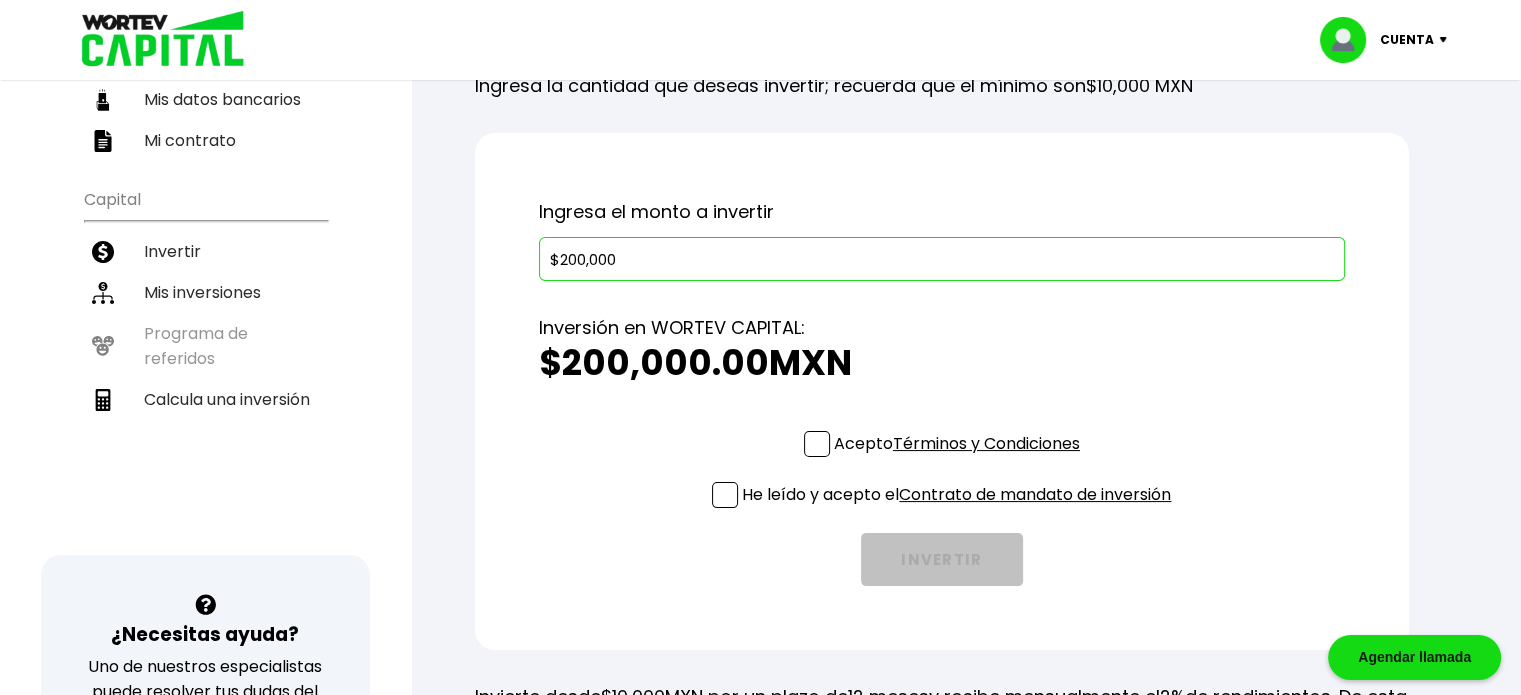 type on "$200,000" 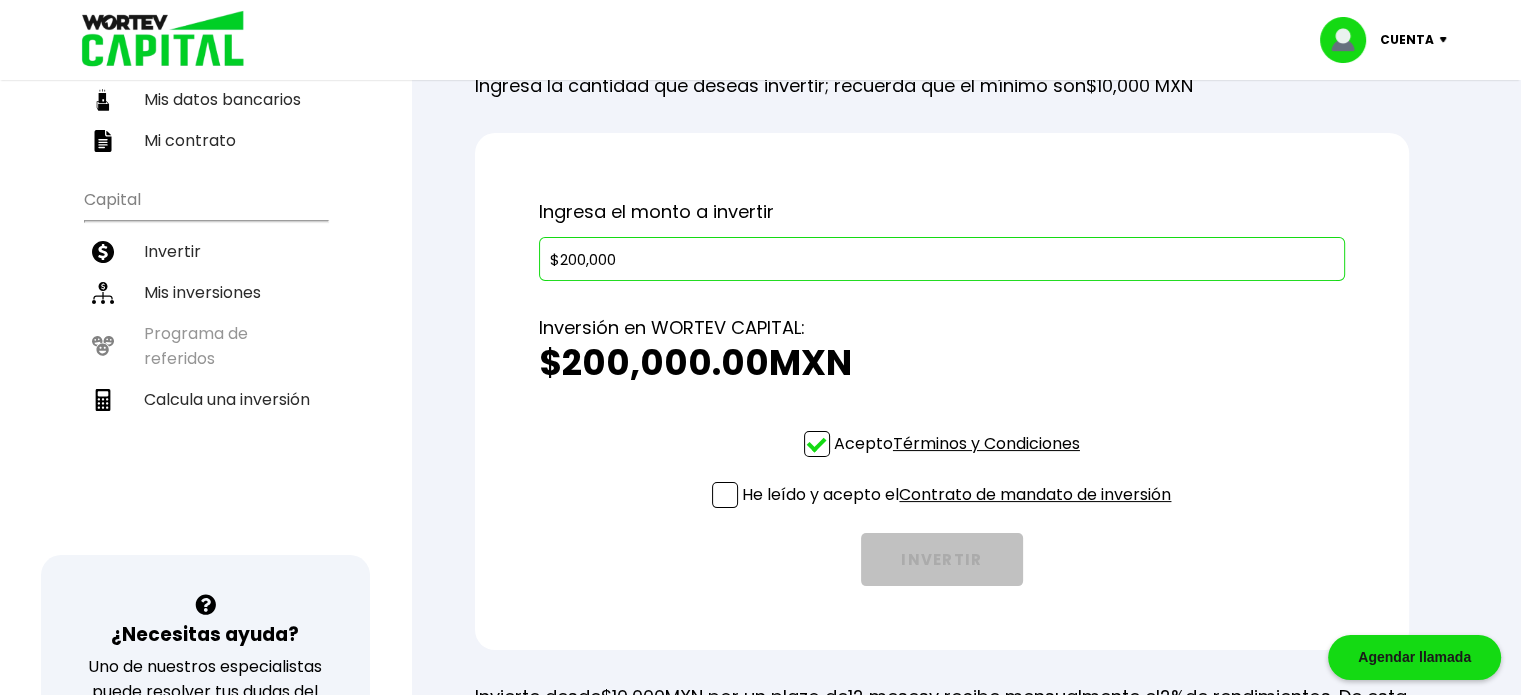 click on "Términos y Condiciones" at bounding box center [986, 443] 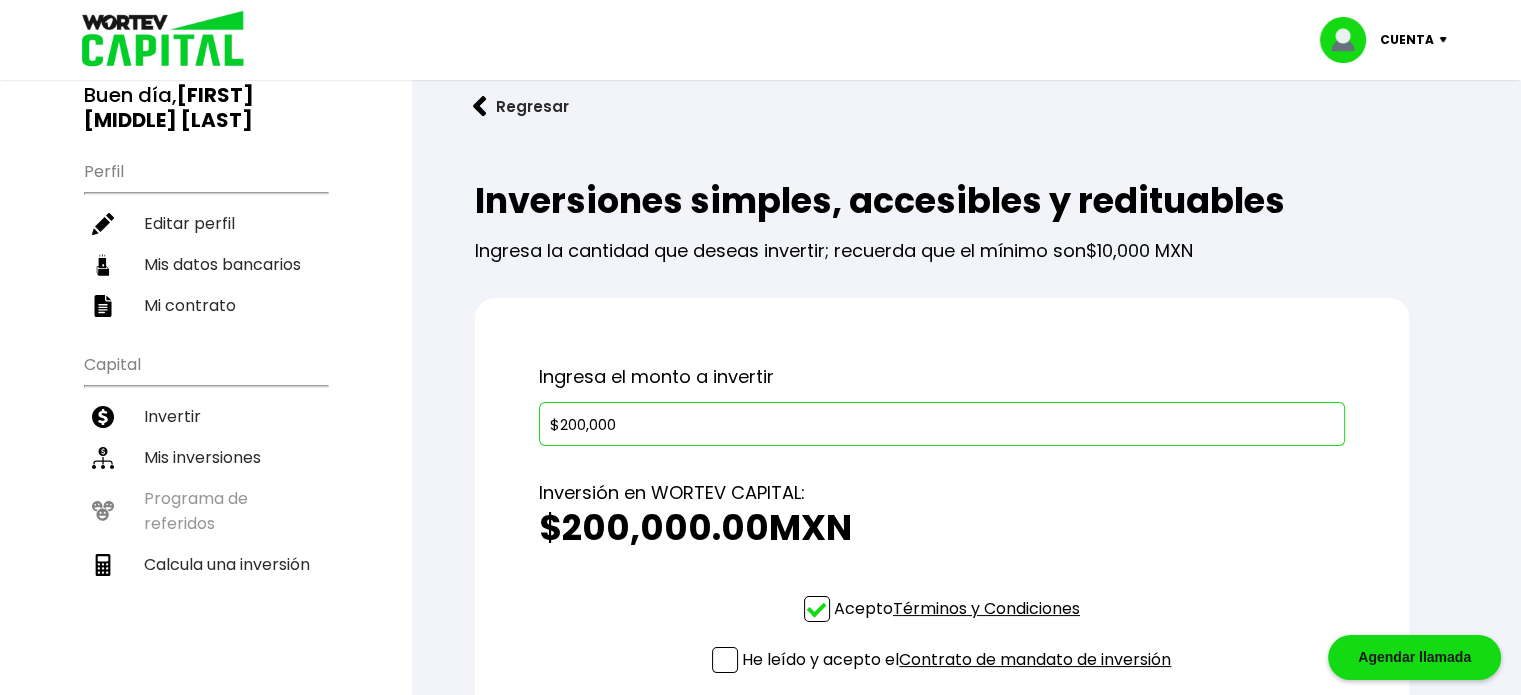 scroll, scrollTop: 0, scrollLeft: 0, axis: both 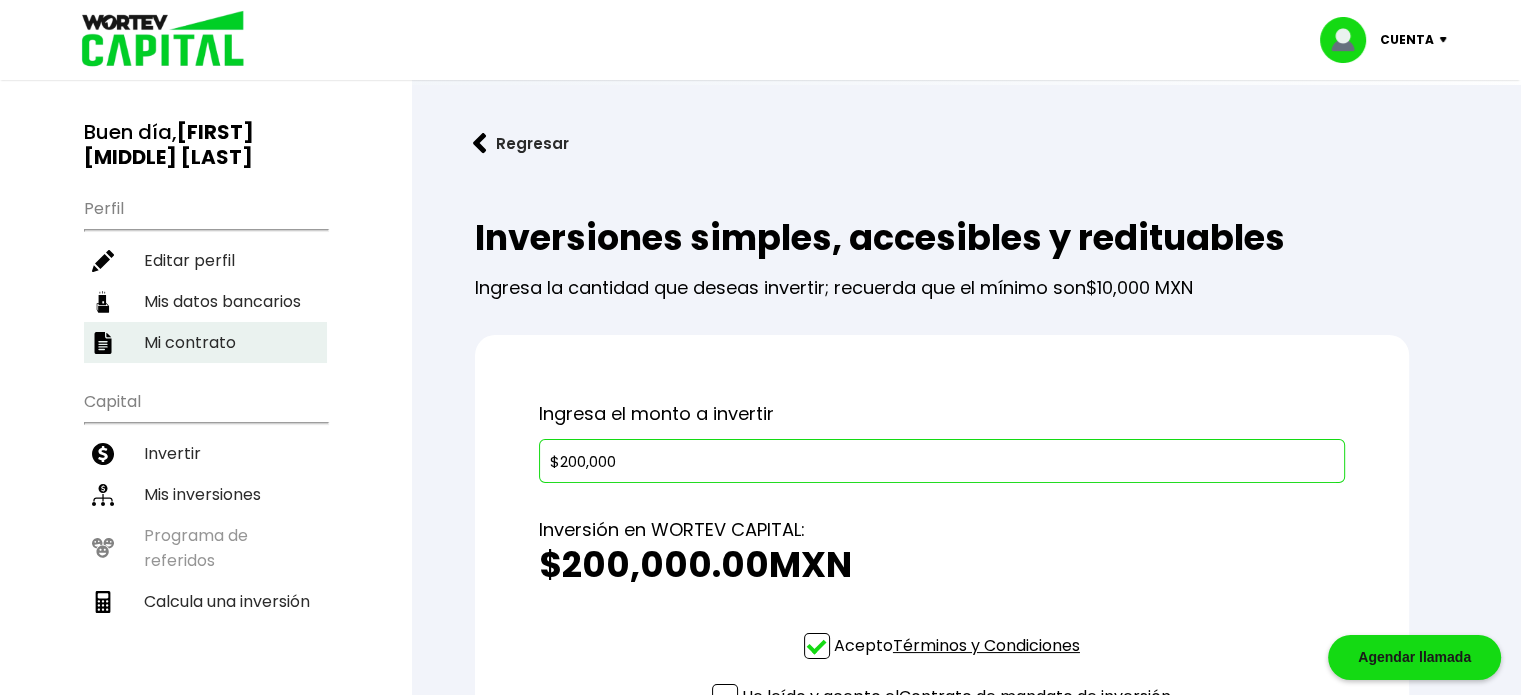 click on "Mi contrato" at bounding box center [205, 342] 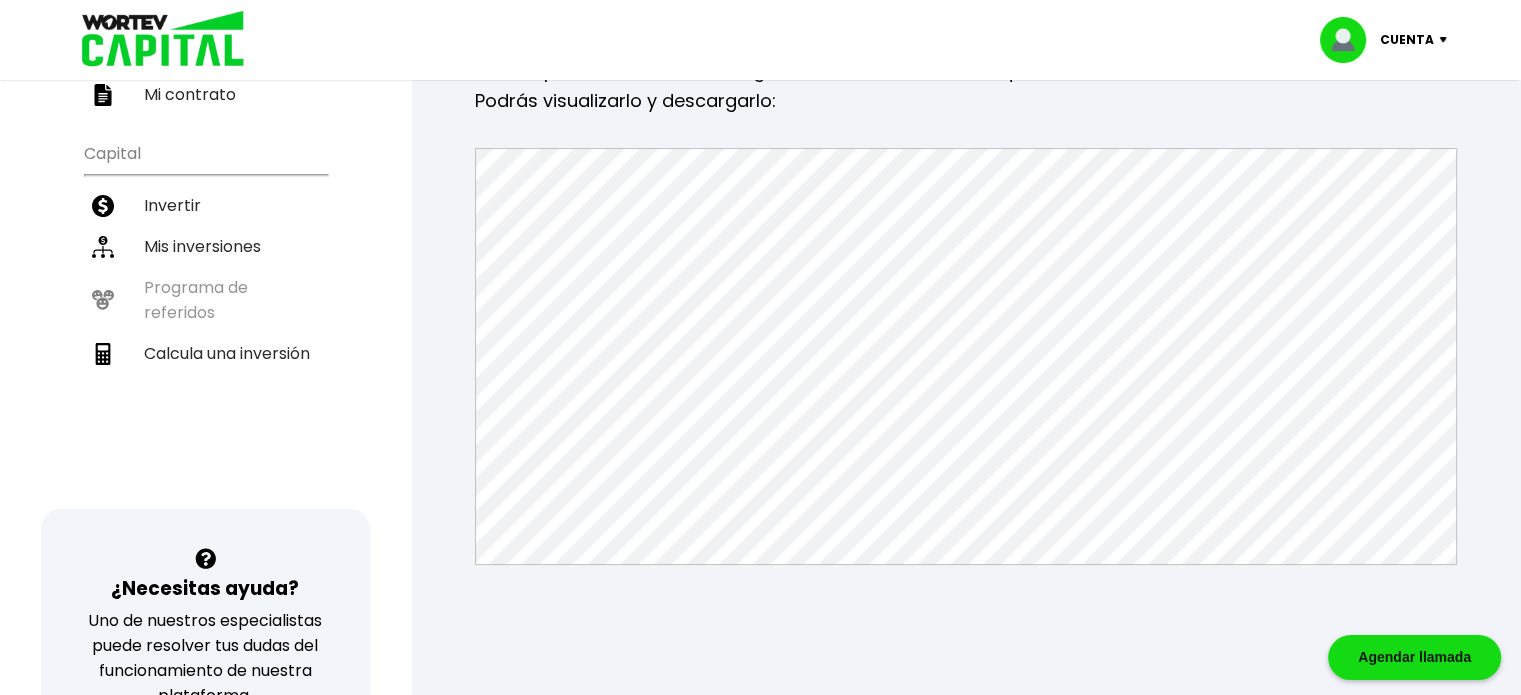 scroll, scrollTop: 241, scrollLeft: 0, axis: vertical 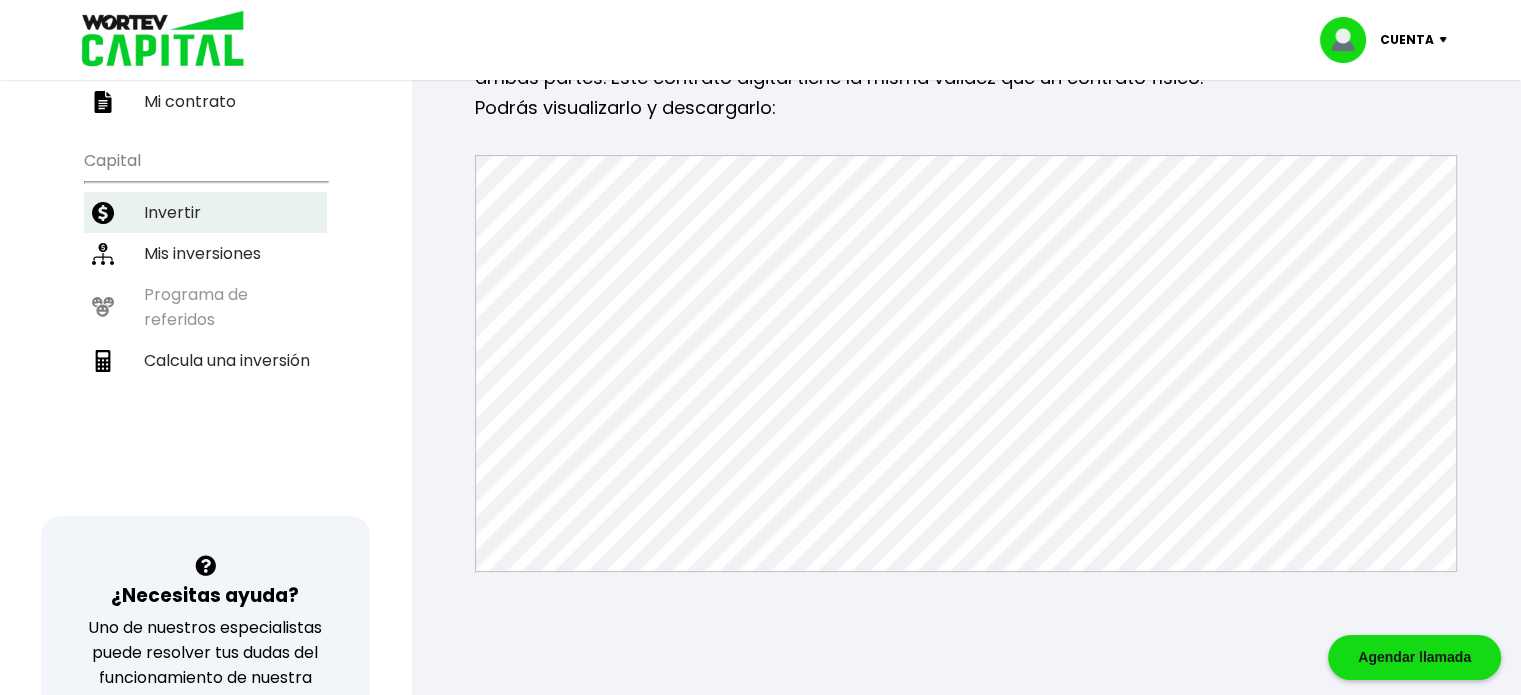 click on "Invertir" at bounding box center (205, 212) 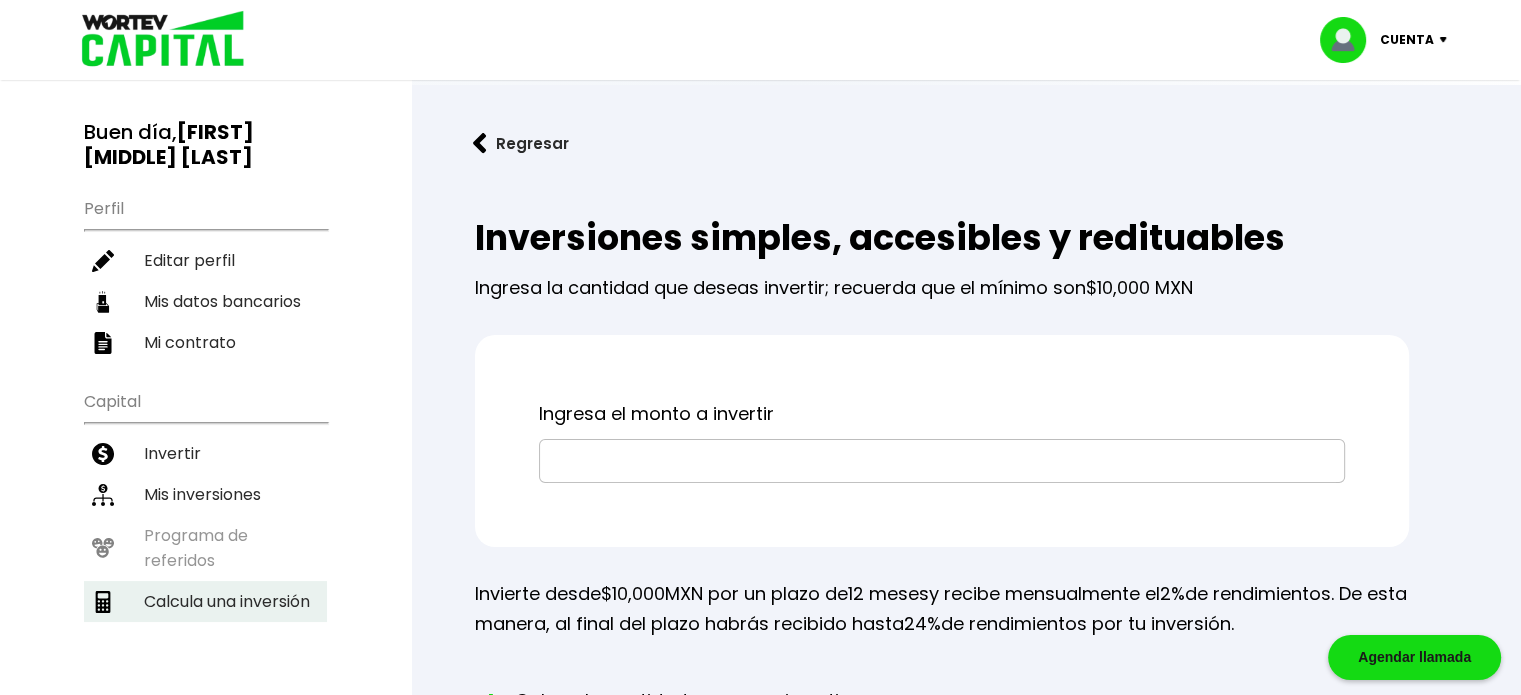 click on "Calcula una inversión" at bounding box center (205, 601) 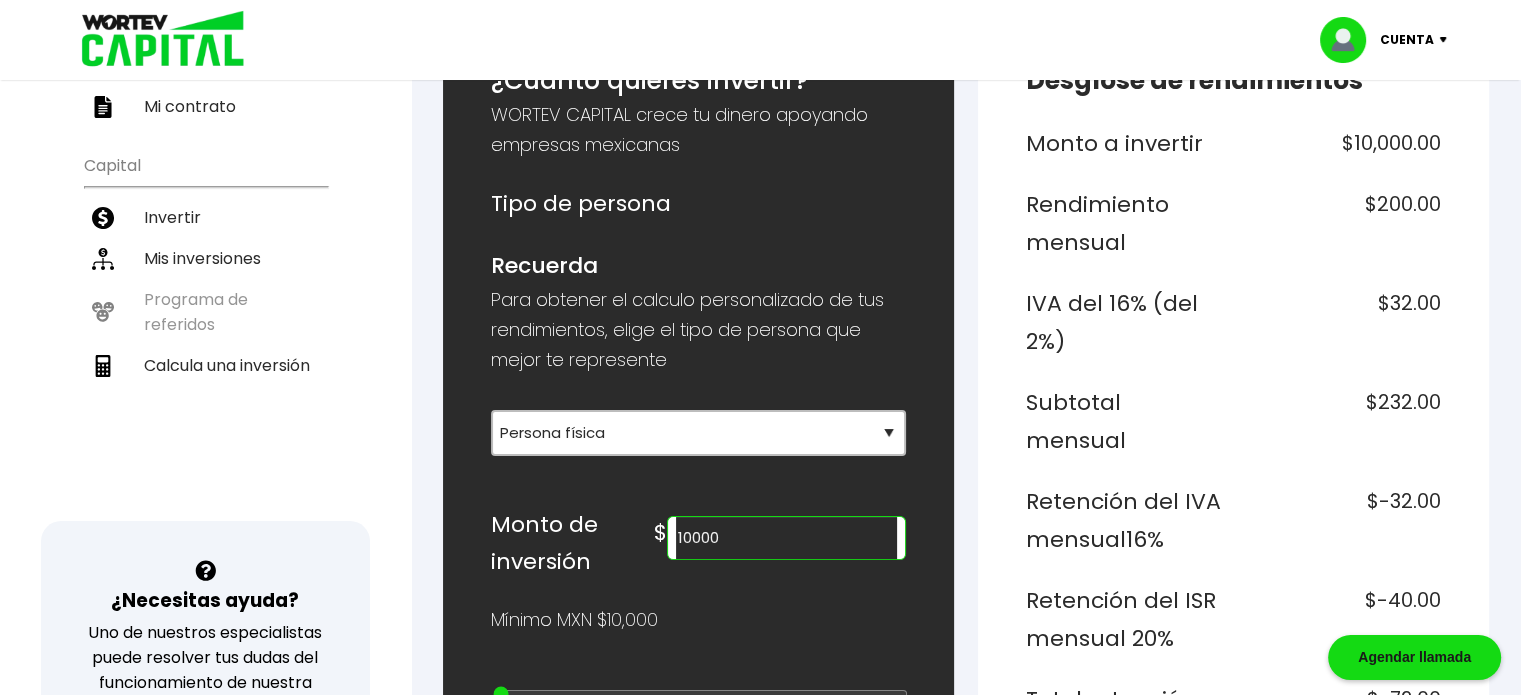 scroll, scrollTop: 252, scrollLeft: 0, axis: vertical 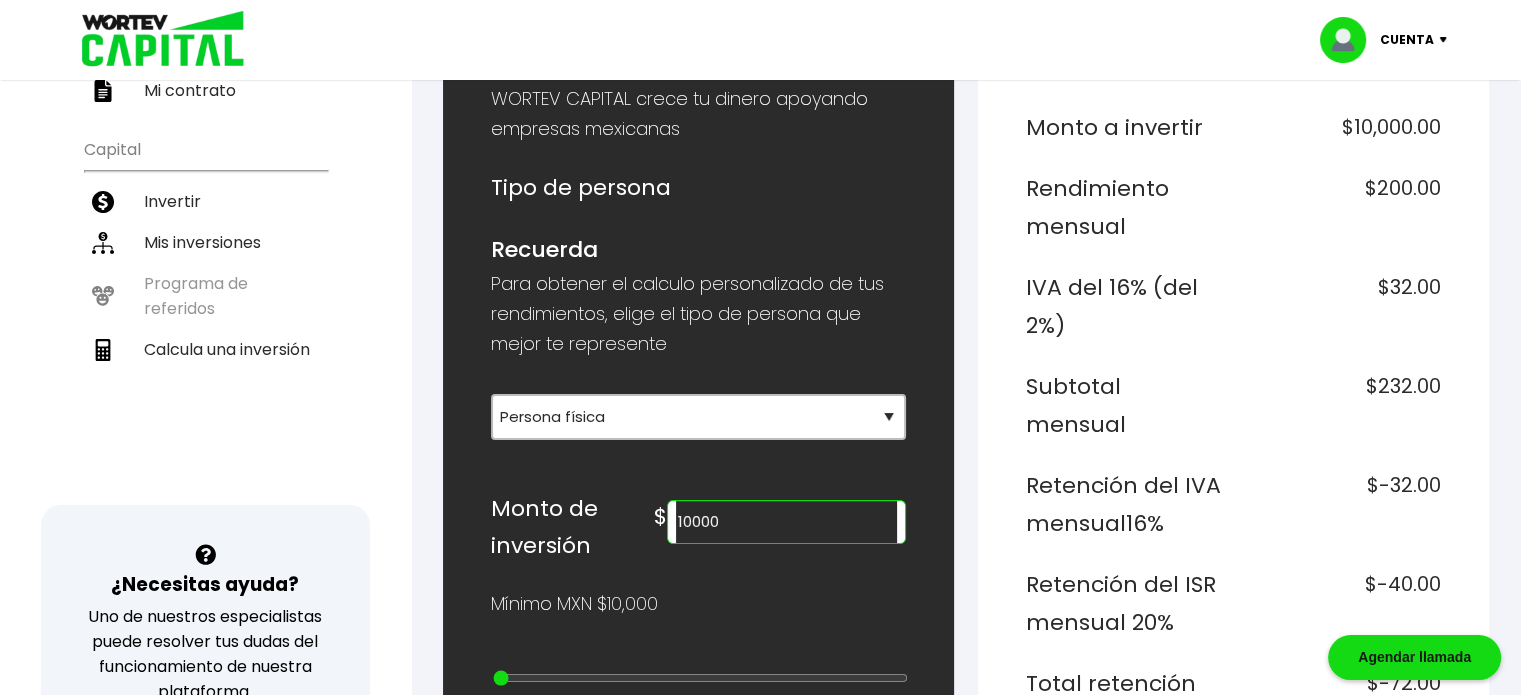 click on "10000" at bounding box center (786, 522) 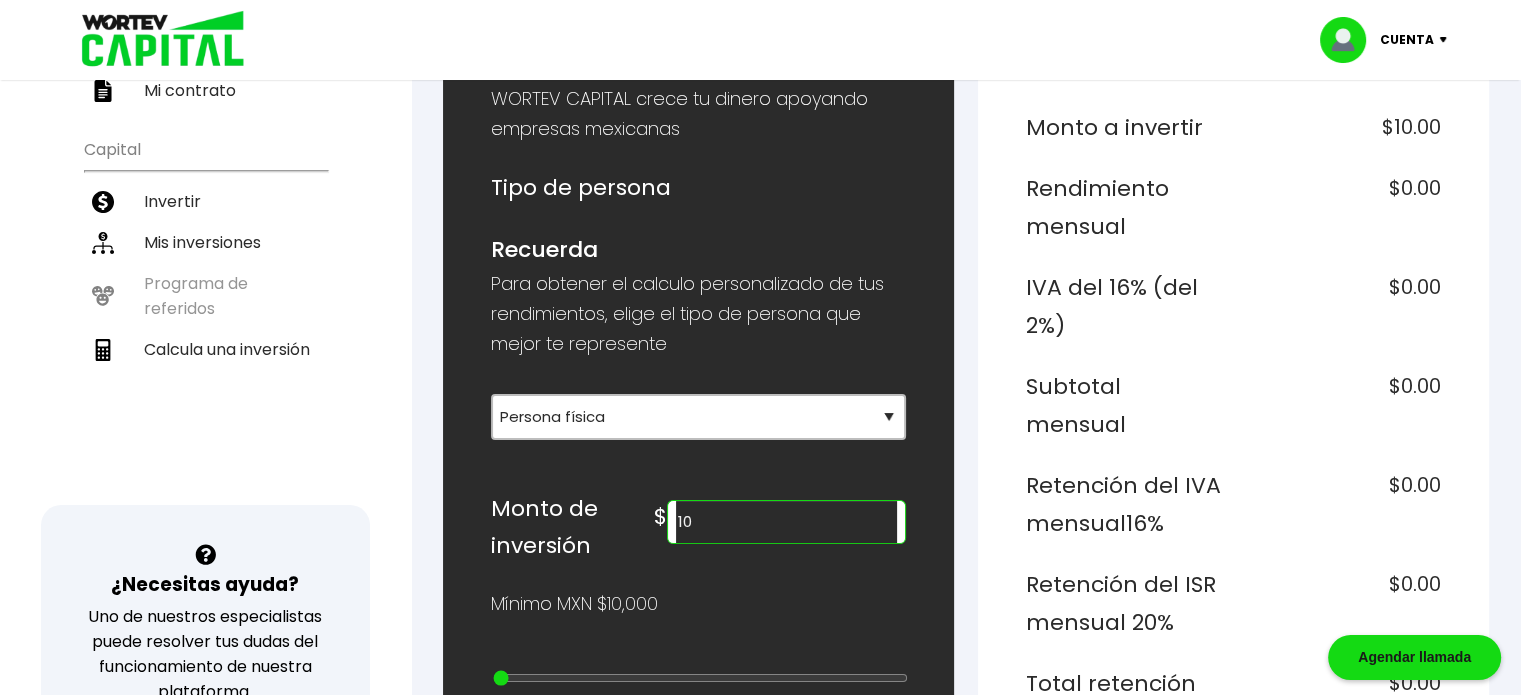 type on "1" 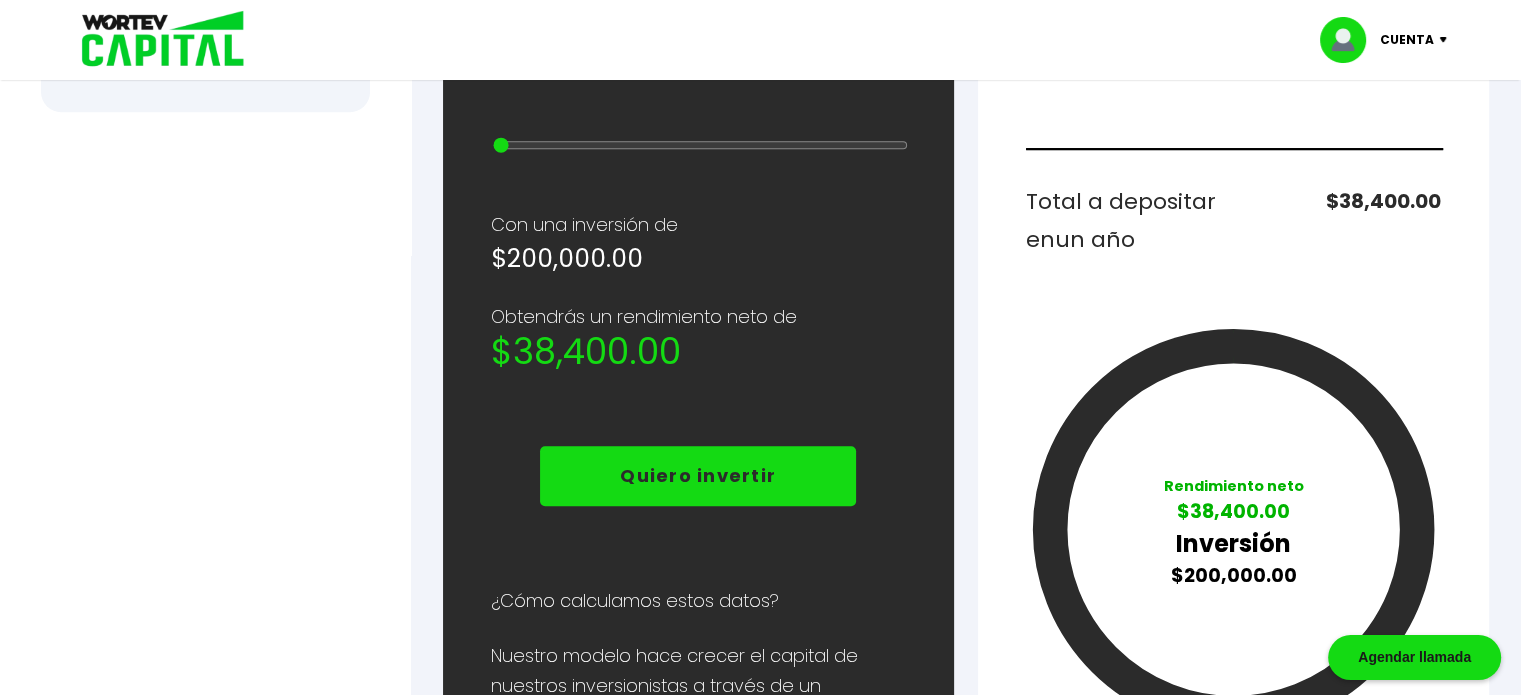 scroll, scrollTop: 1004, scrollLeft: 0, axis: vertical 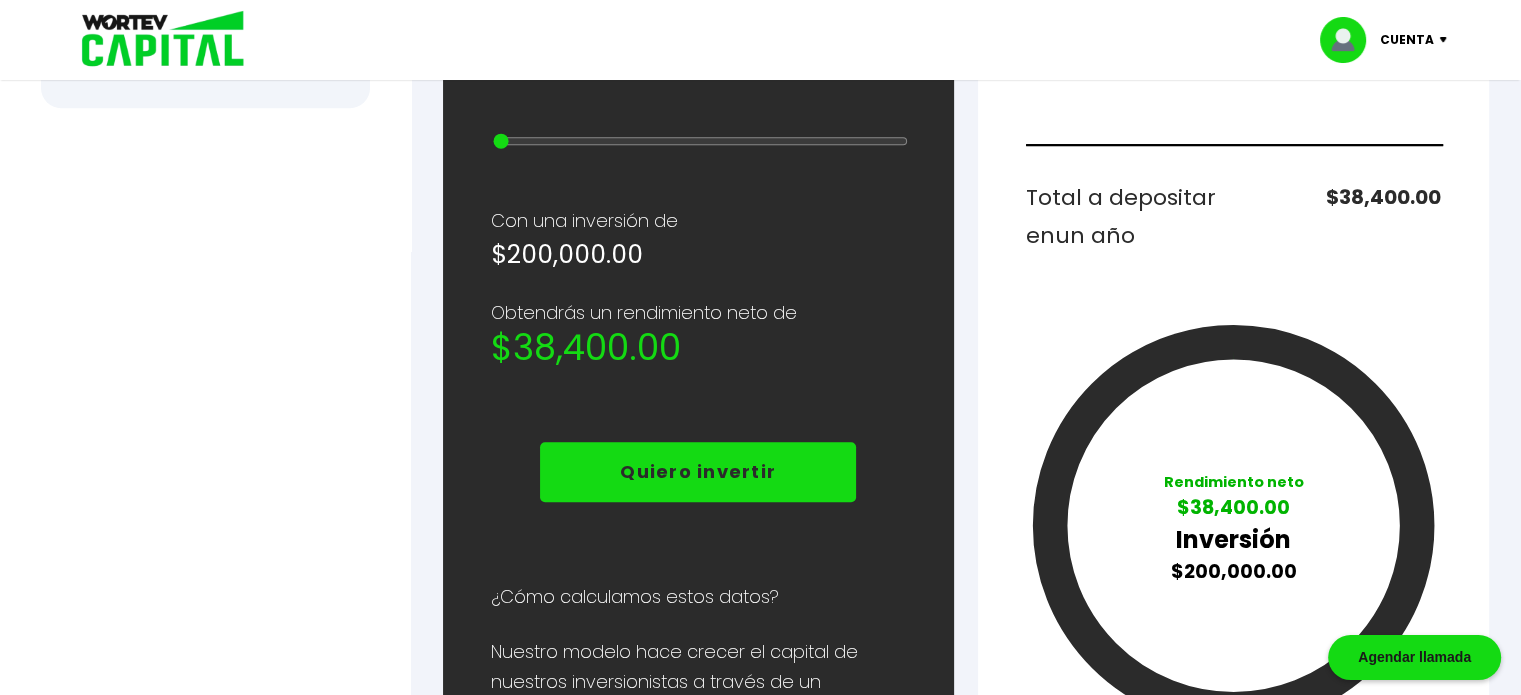 type on "200000" 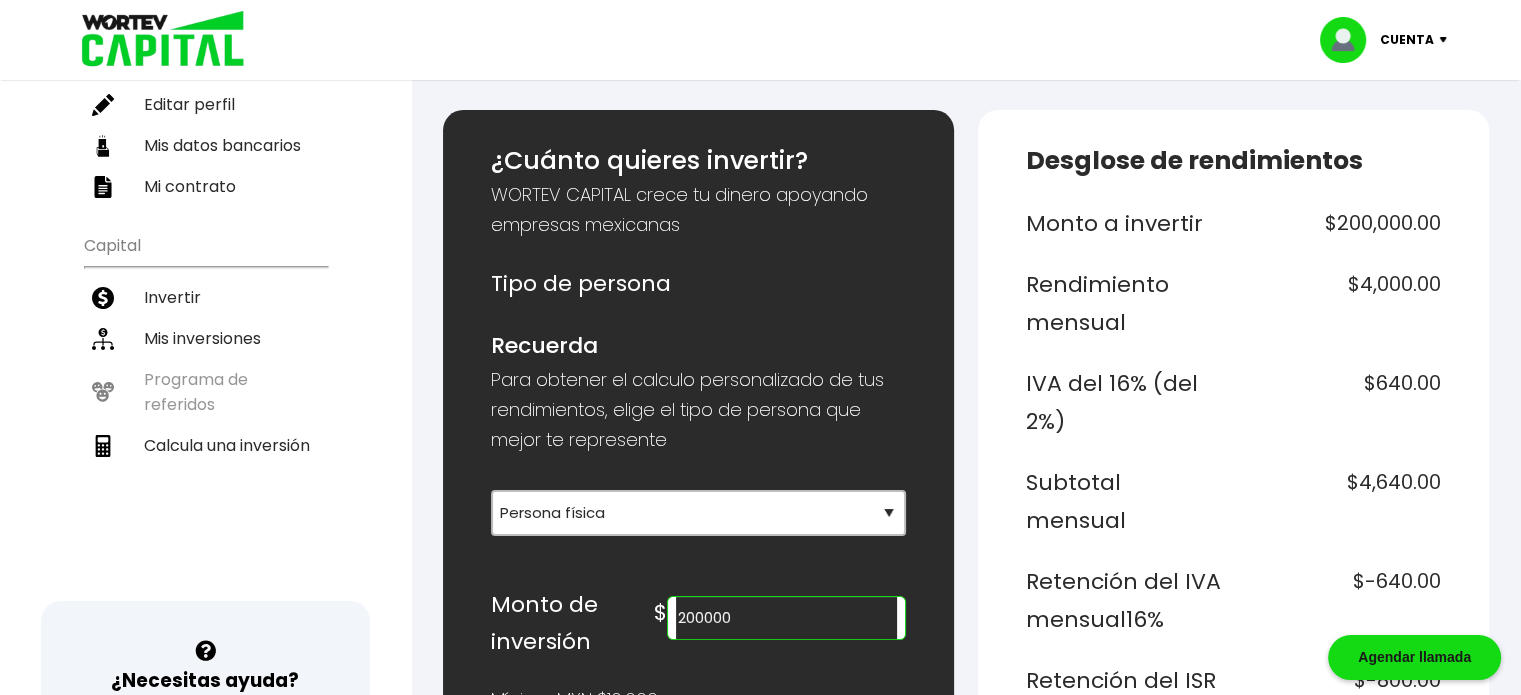 scroll, scrollTop: 140, scrollLeft: 0, axis: vertical 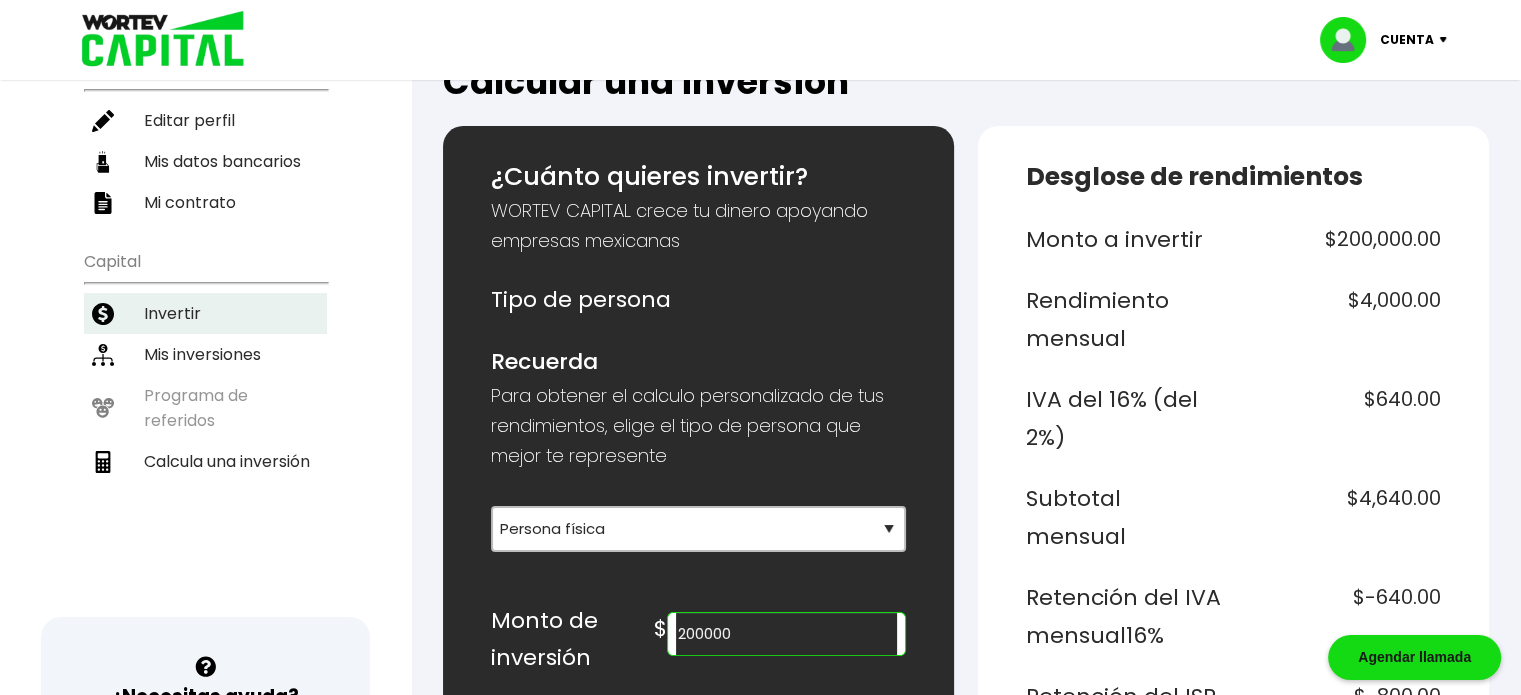 click on "Invertir" at bounding box center [205, 313] 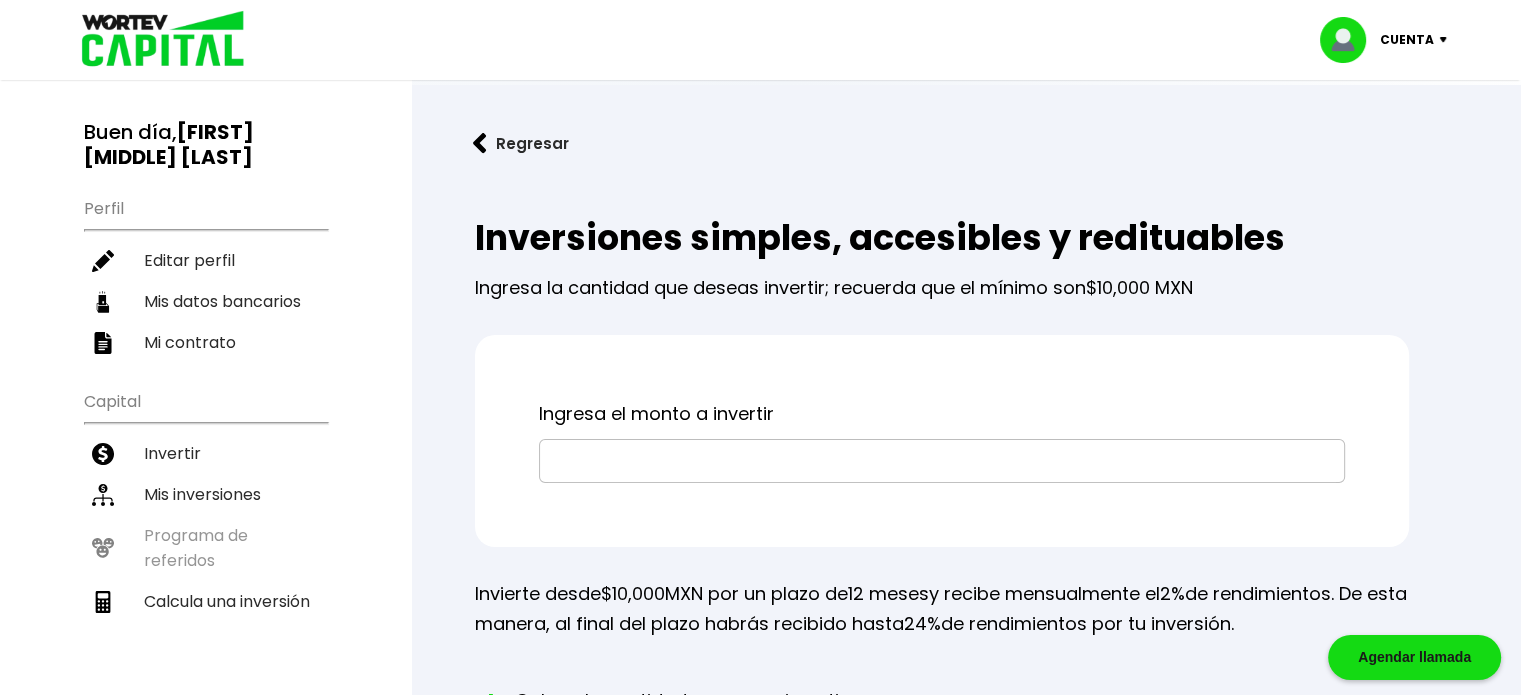 click at bounding box center (942, 461) 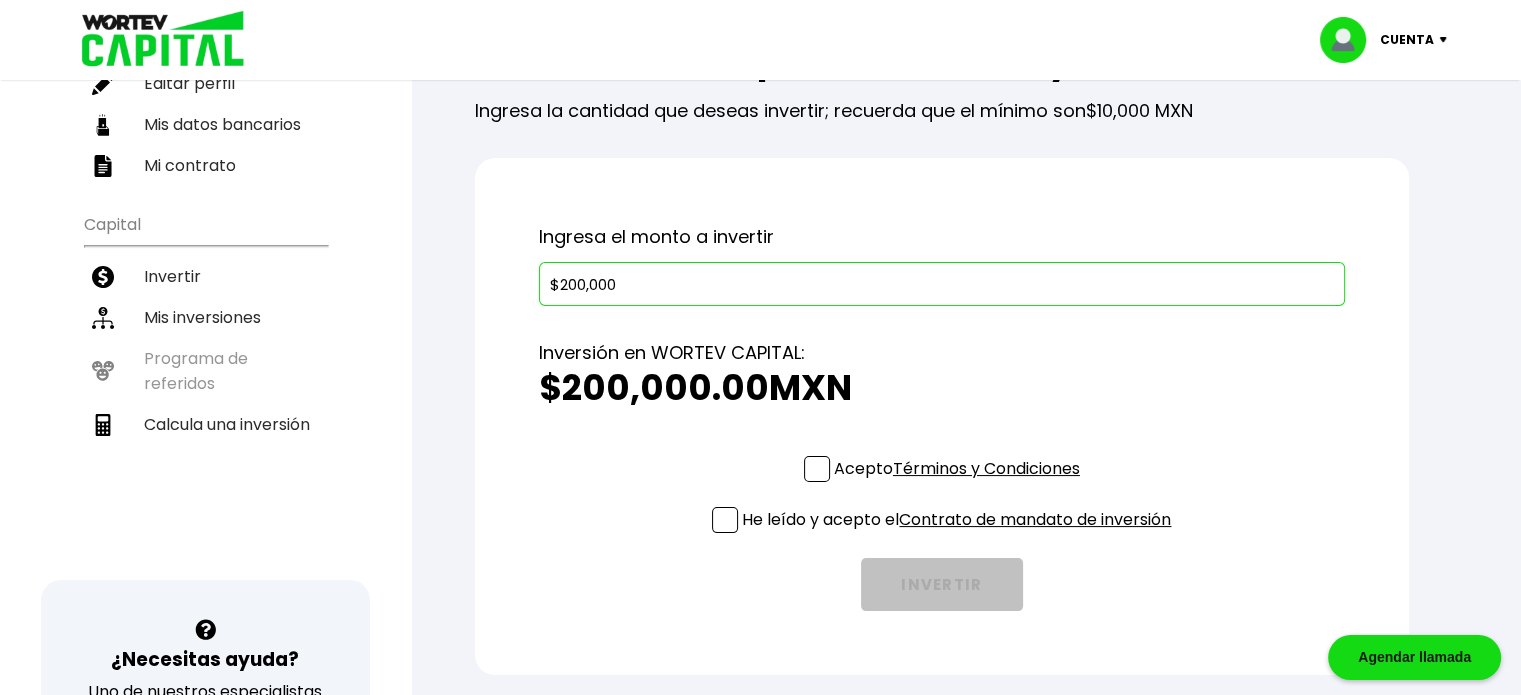 scroll, scrollTop: 213, scrollLeft: 0, axis: vertical 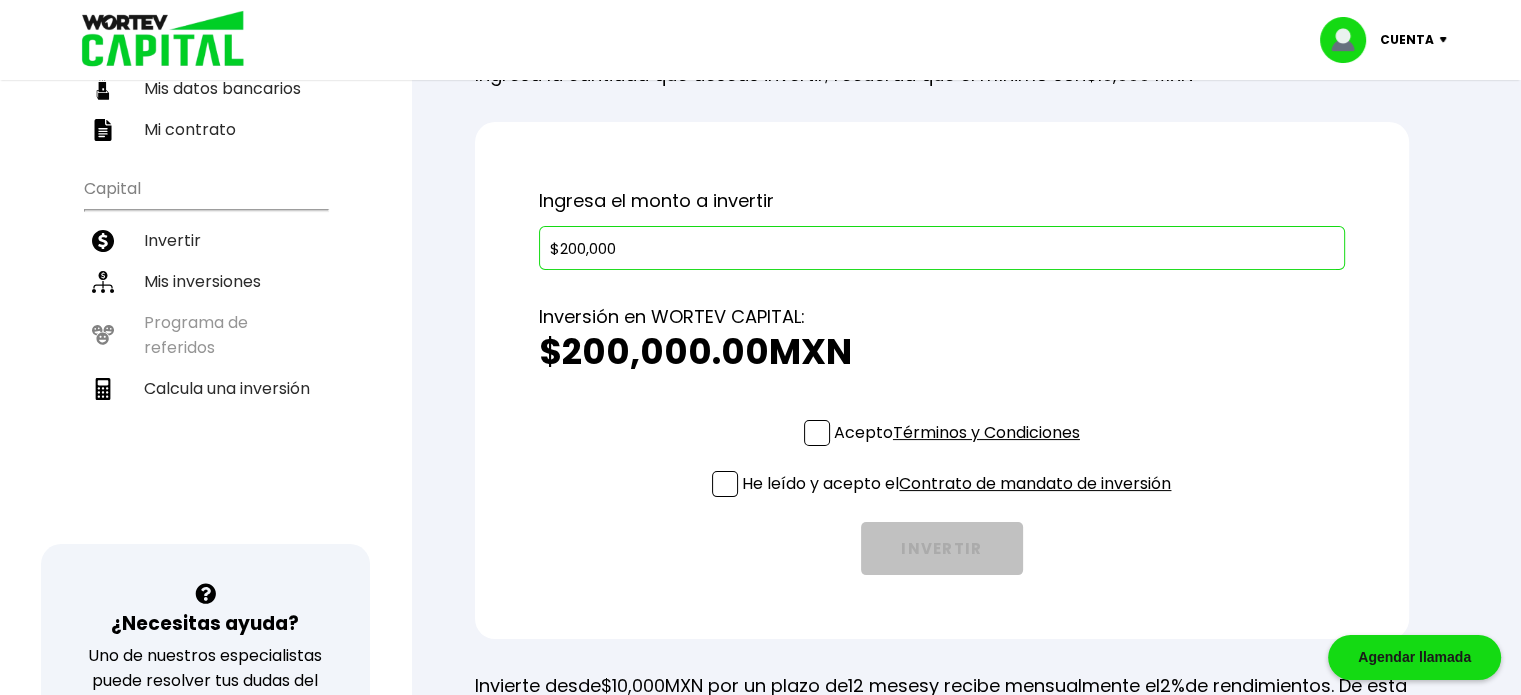 click on "Contrato de mandato de inversión" at bounding box center (1035, 483) 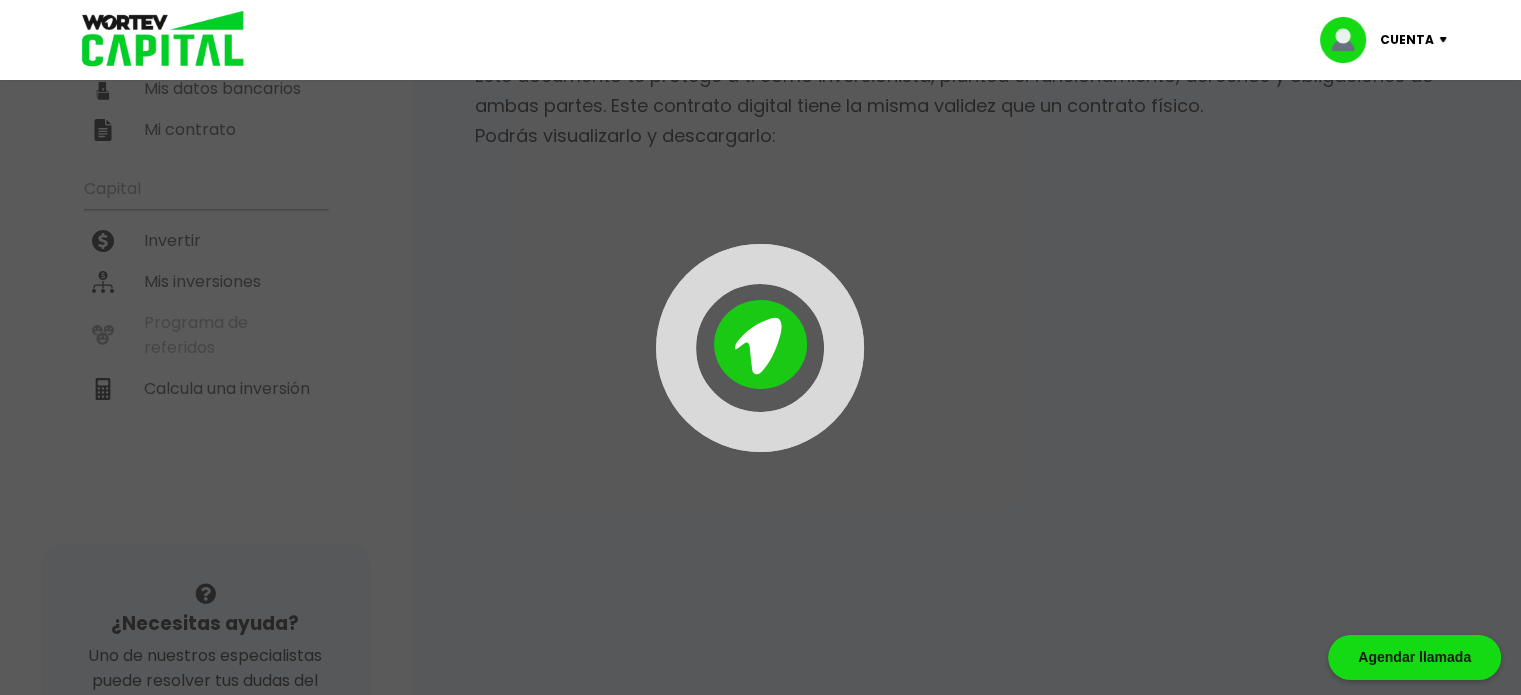 scroll, scrollTop: 0, scrollLeft: 0, axis: both 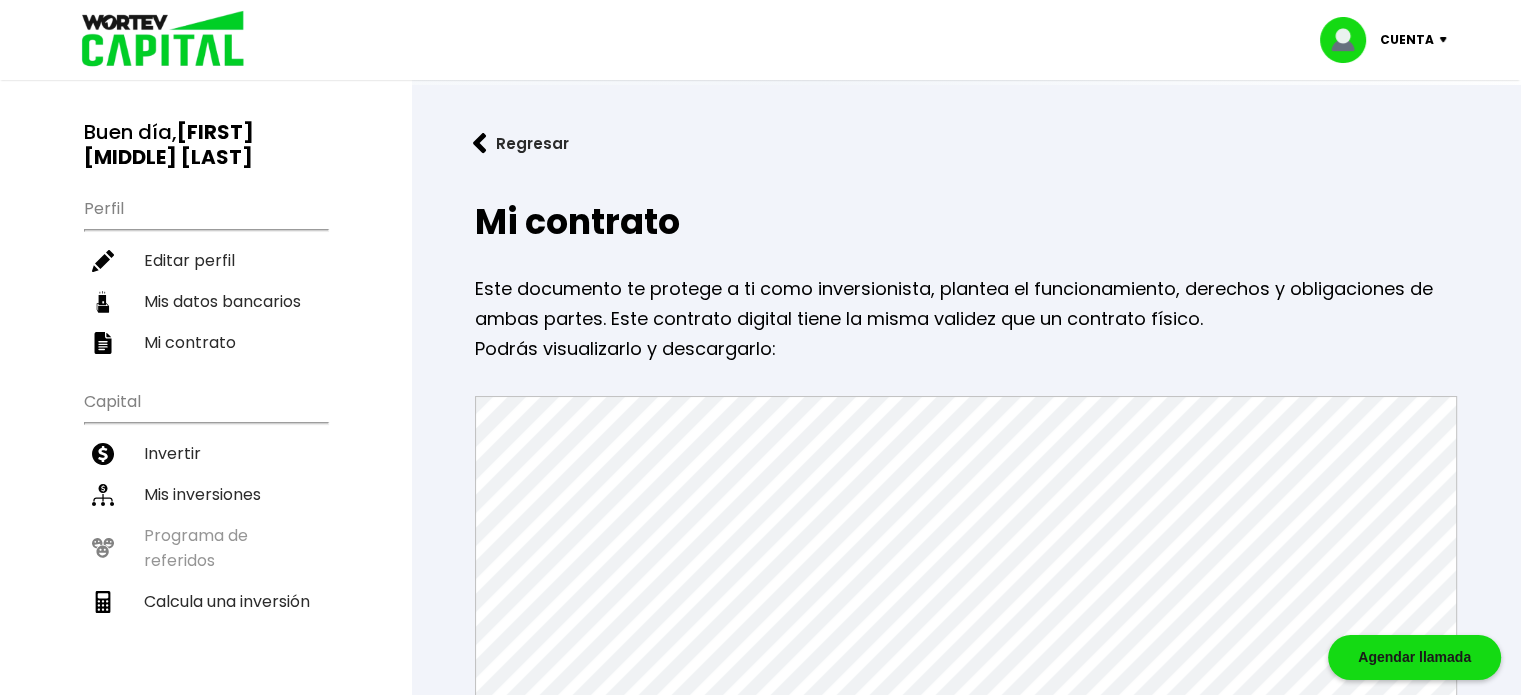 click on "Regresar" at bounding box center (521, 143) 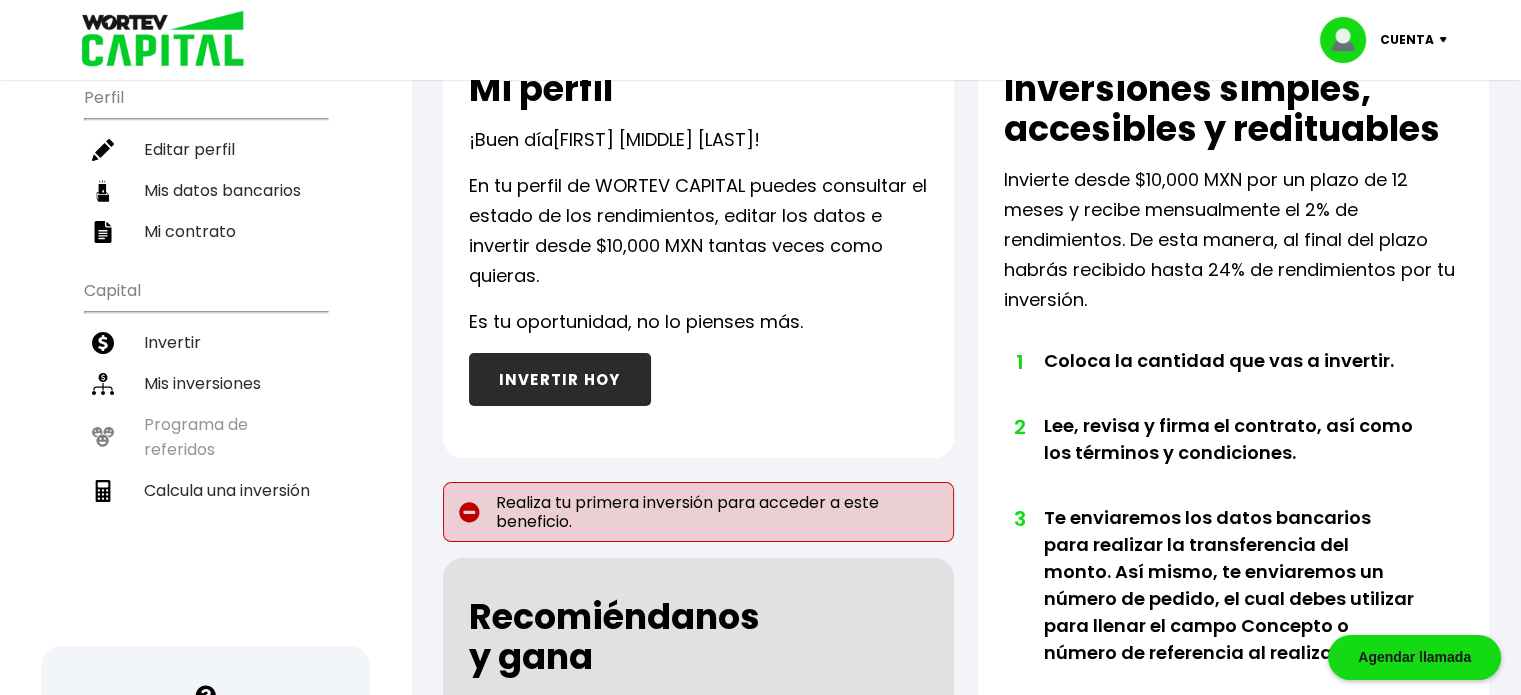 scroll, scrollTop: 118, scrollLeft: 0, axis: vertical 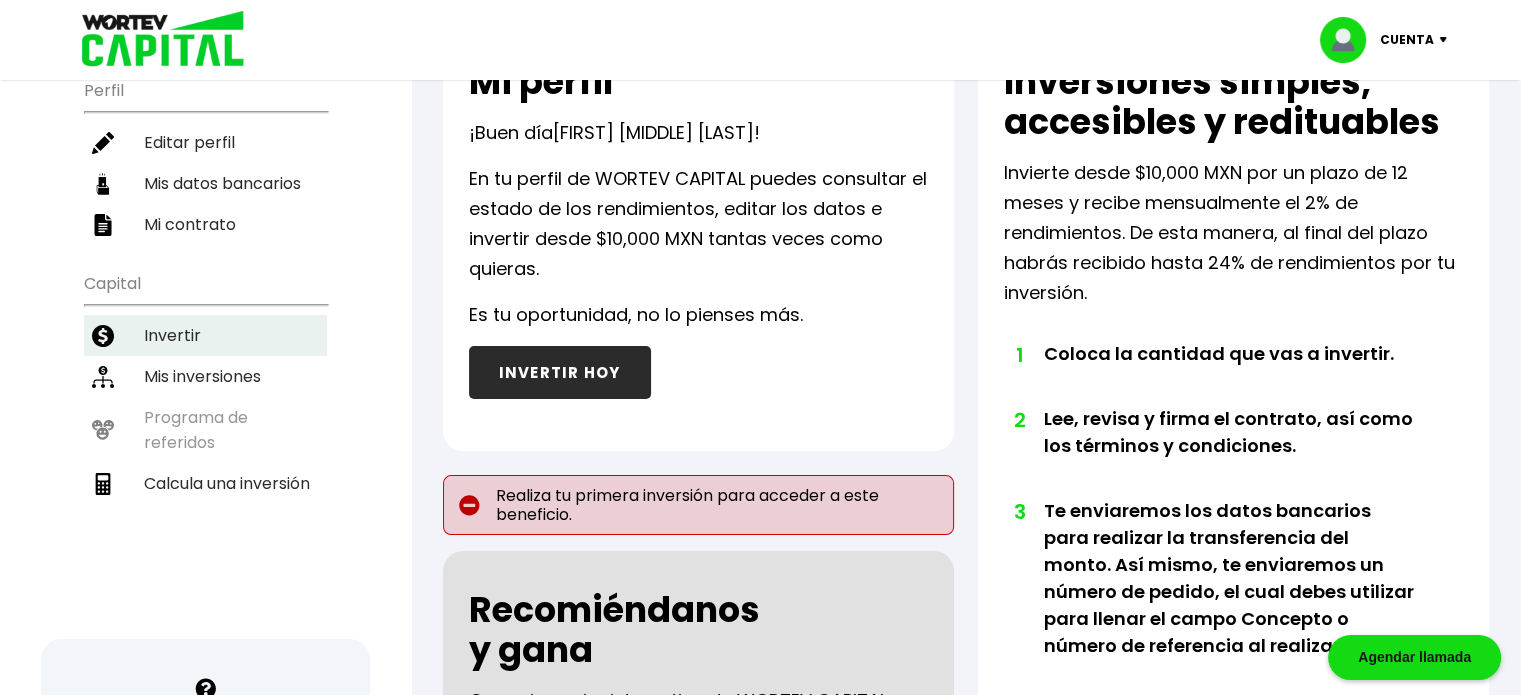 click on "Invertir" at bounding box center (205, 335) 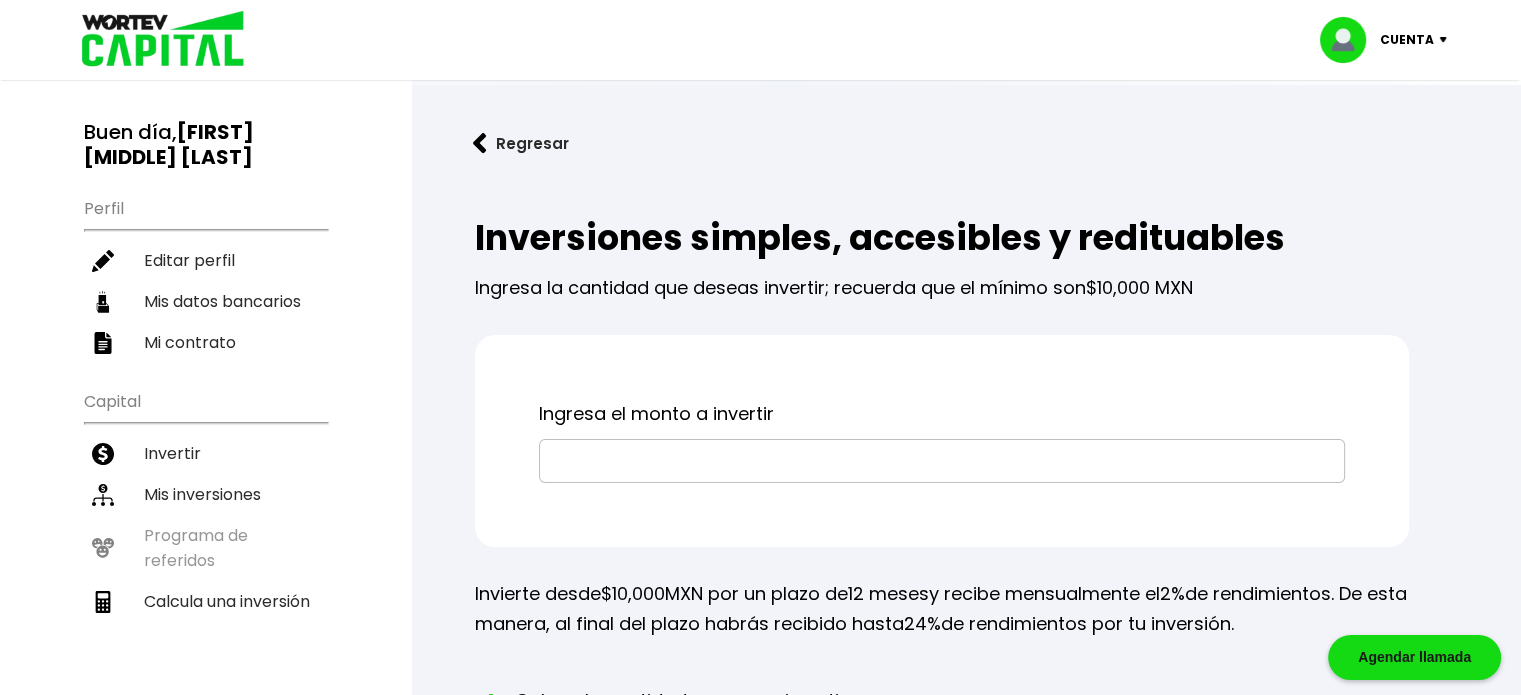 scroll, scrollTop: 118, scrollLeft: 0, axis: vertical 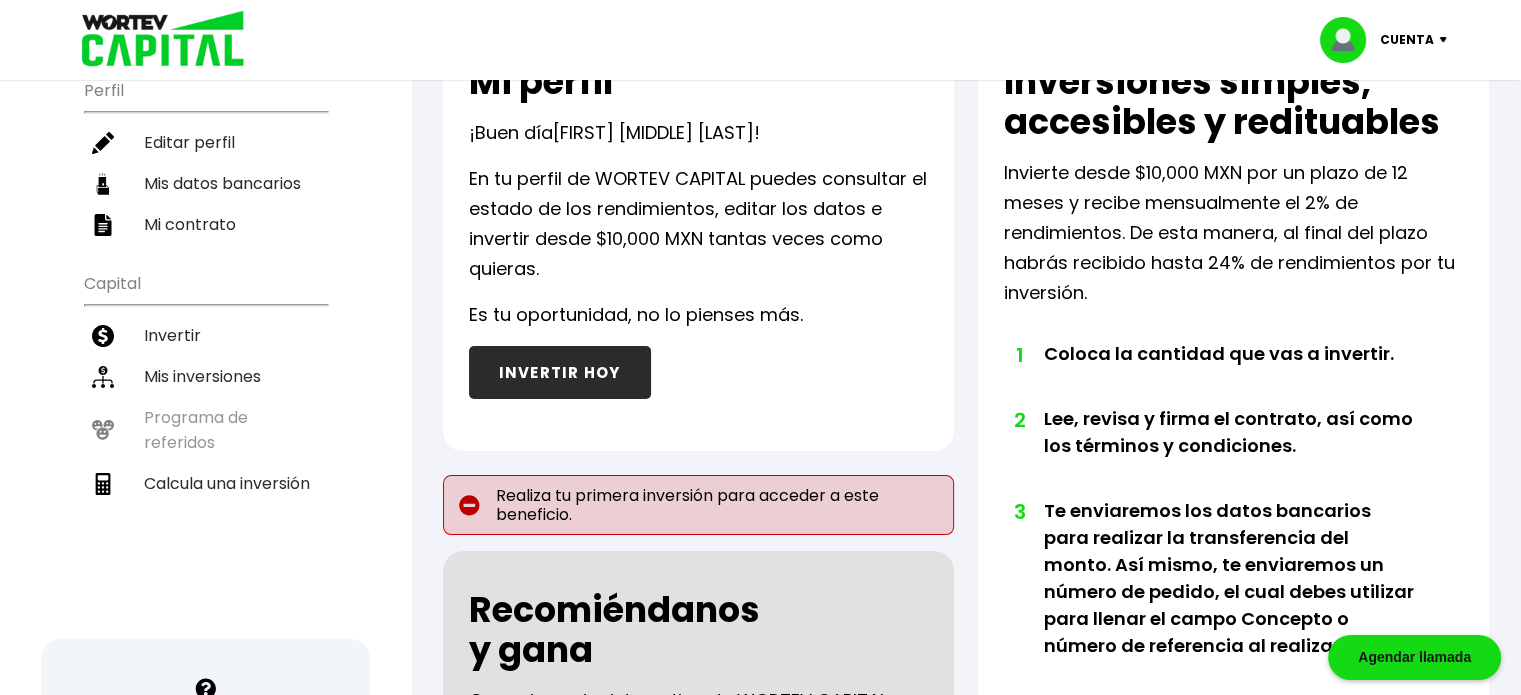 click on "INVERTIR HOY" at bounding box center (560, 372) 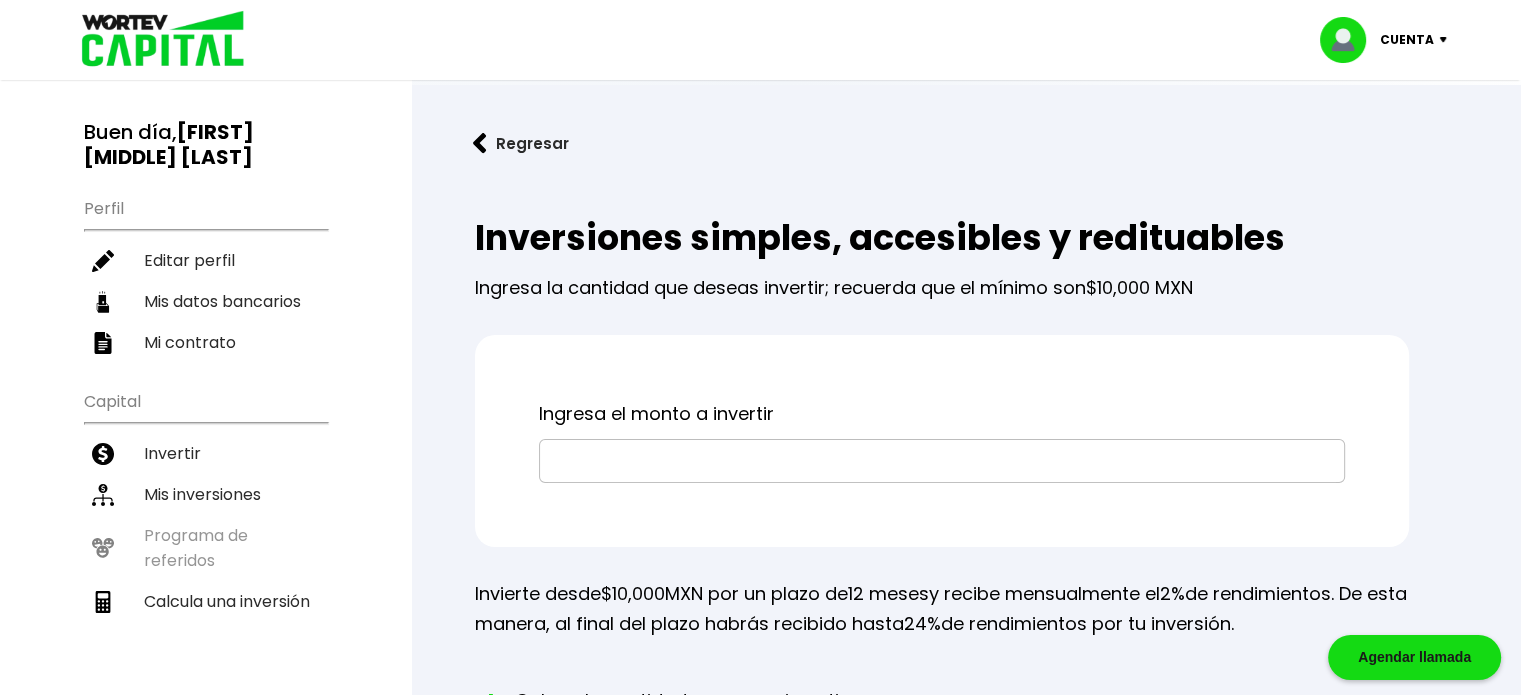 click at bounding box center (942, 461) 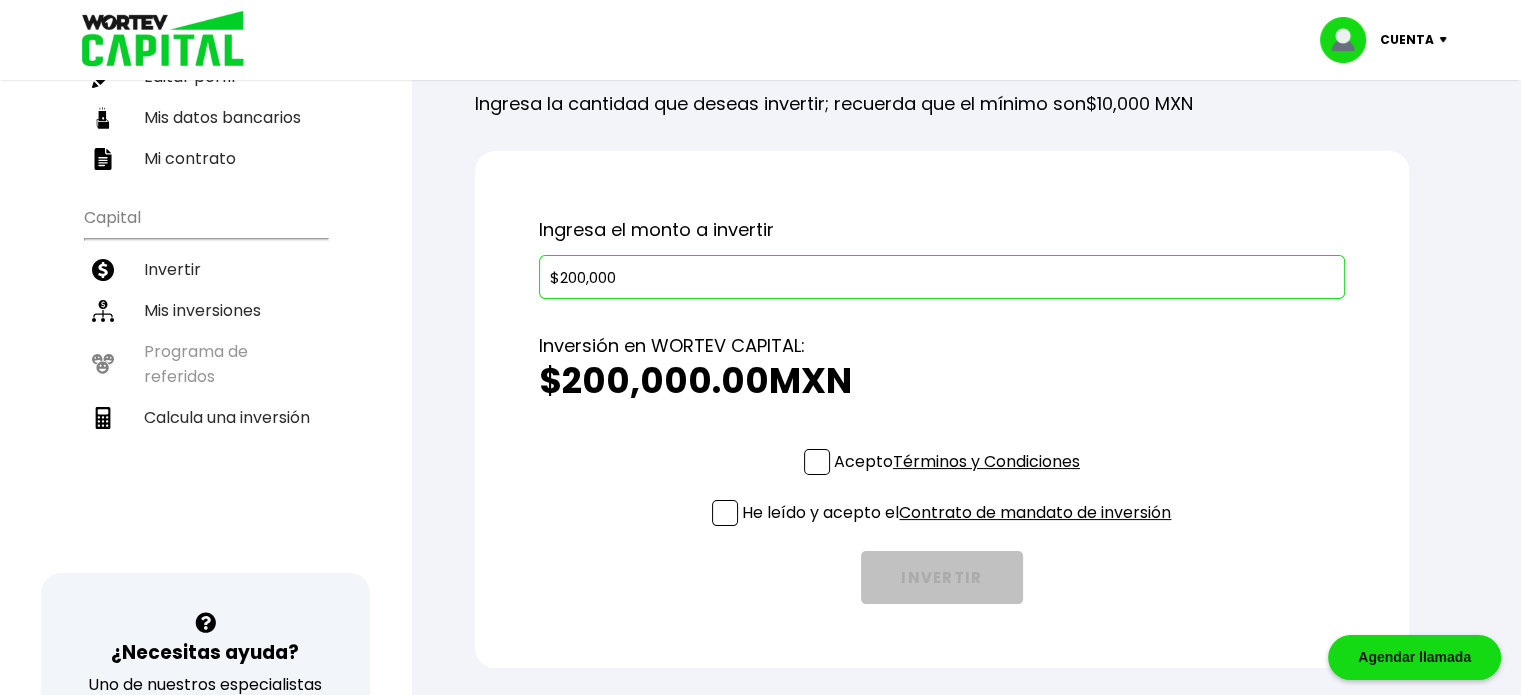 scroll, scrollTop: 253, scrollLeft: 0, axis: vertical 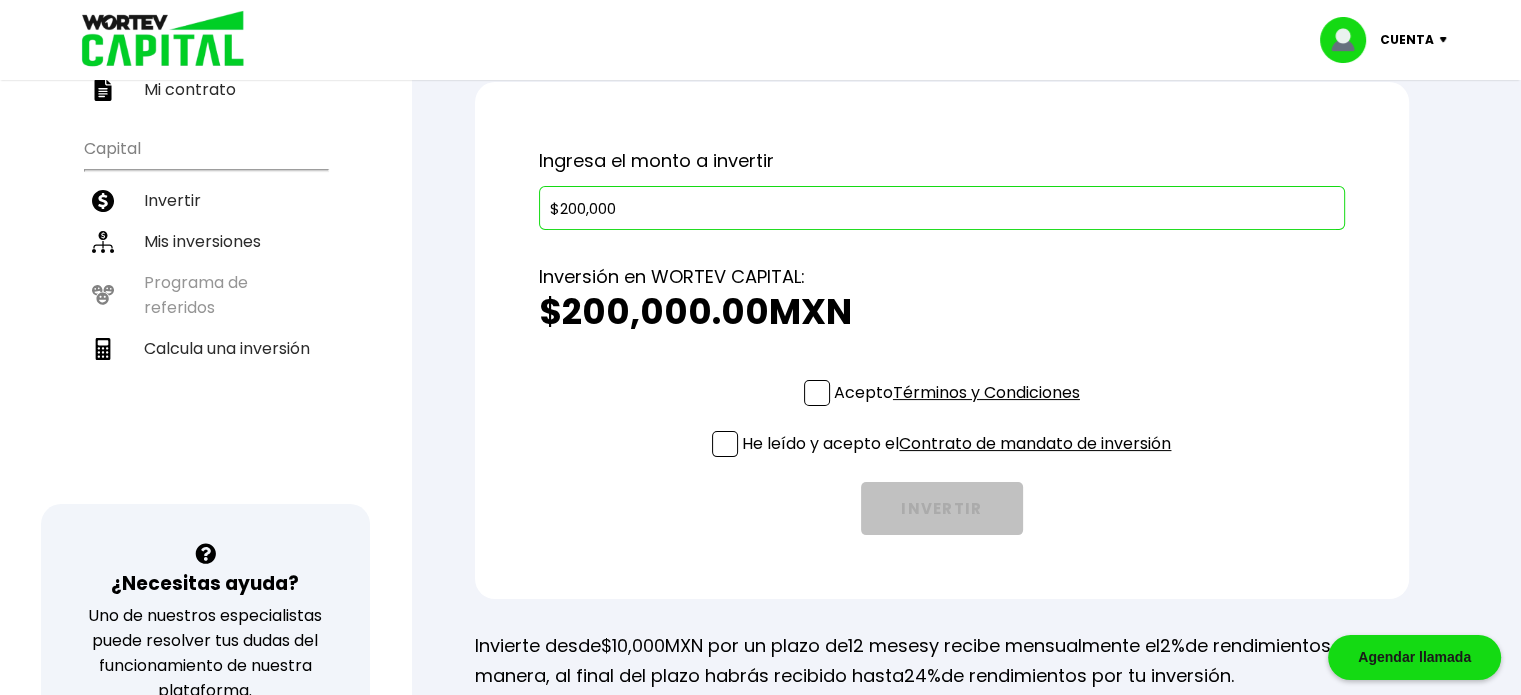 click at bounding box center [817, 393] 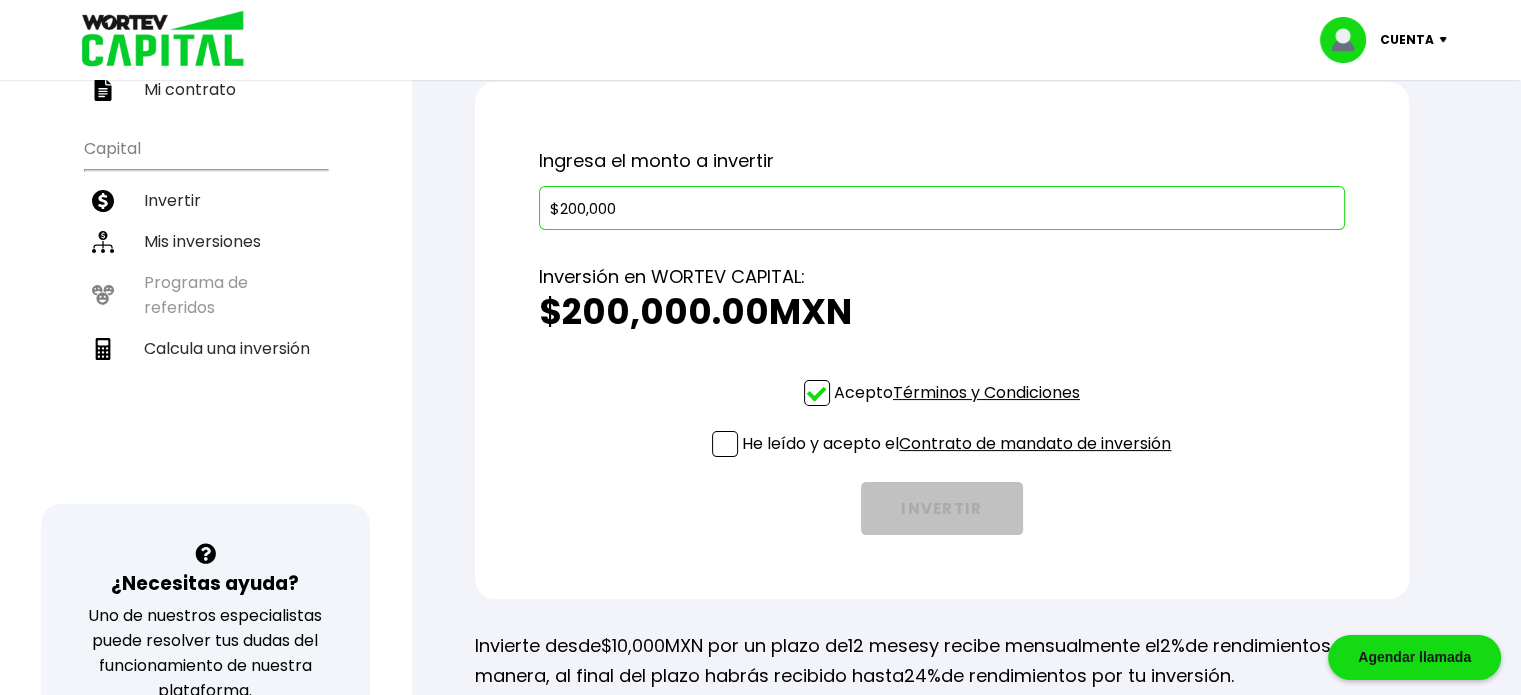 click at bounding box center [725, 444] 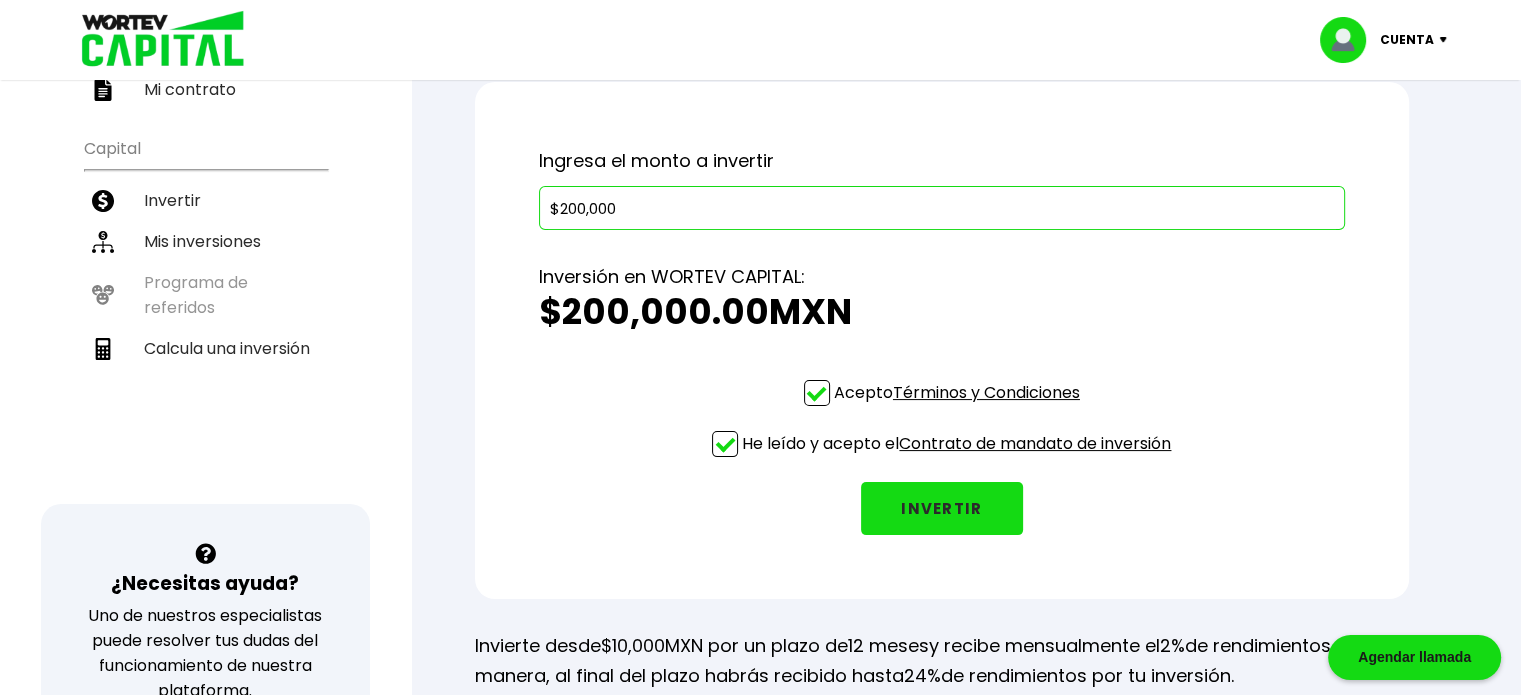 click on "INVERTIR" at bounding box center [942, 508] 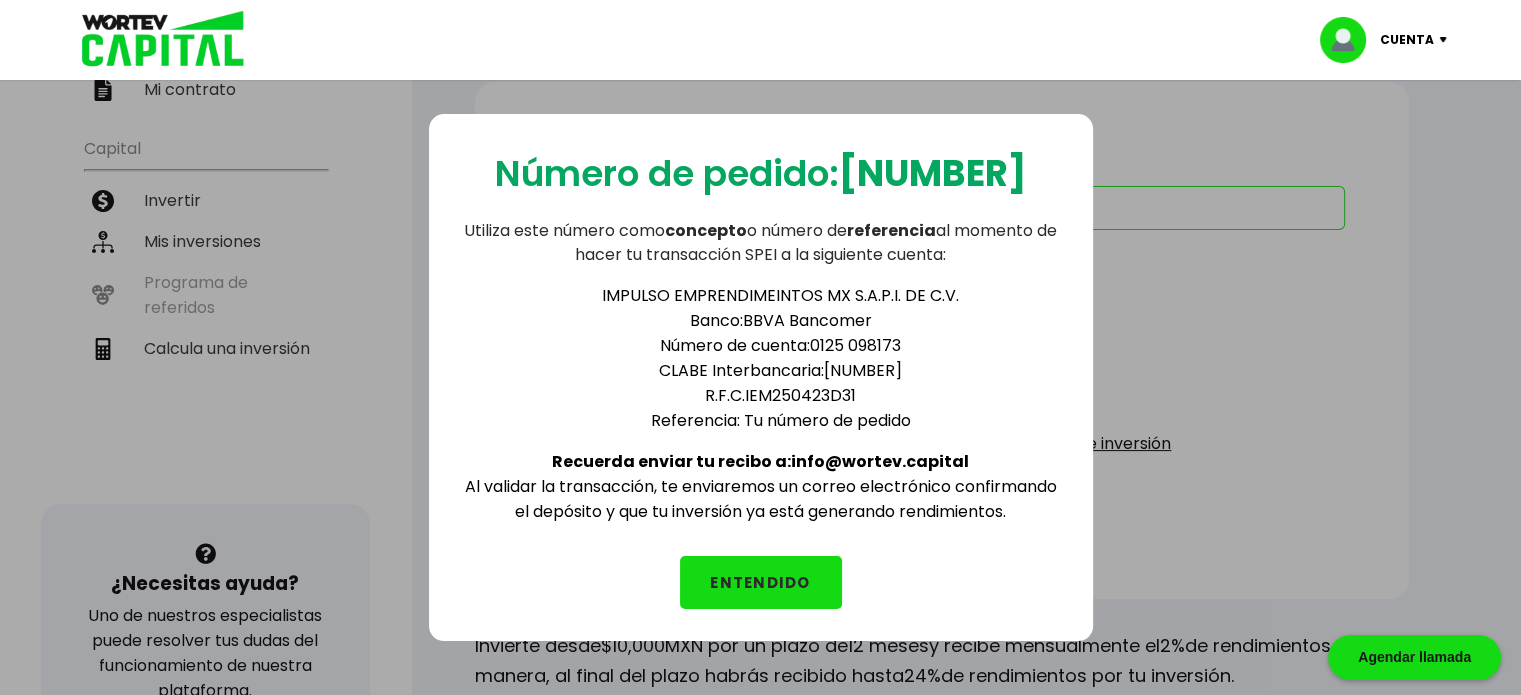 click on "ENTENDIDO" at bounding box center (761, 582) 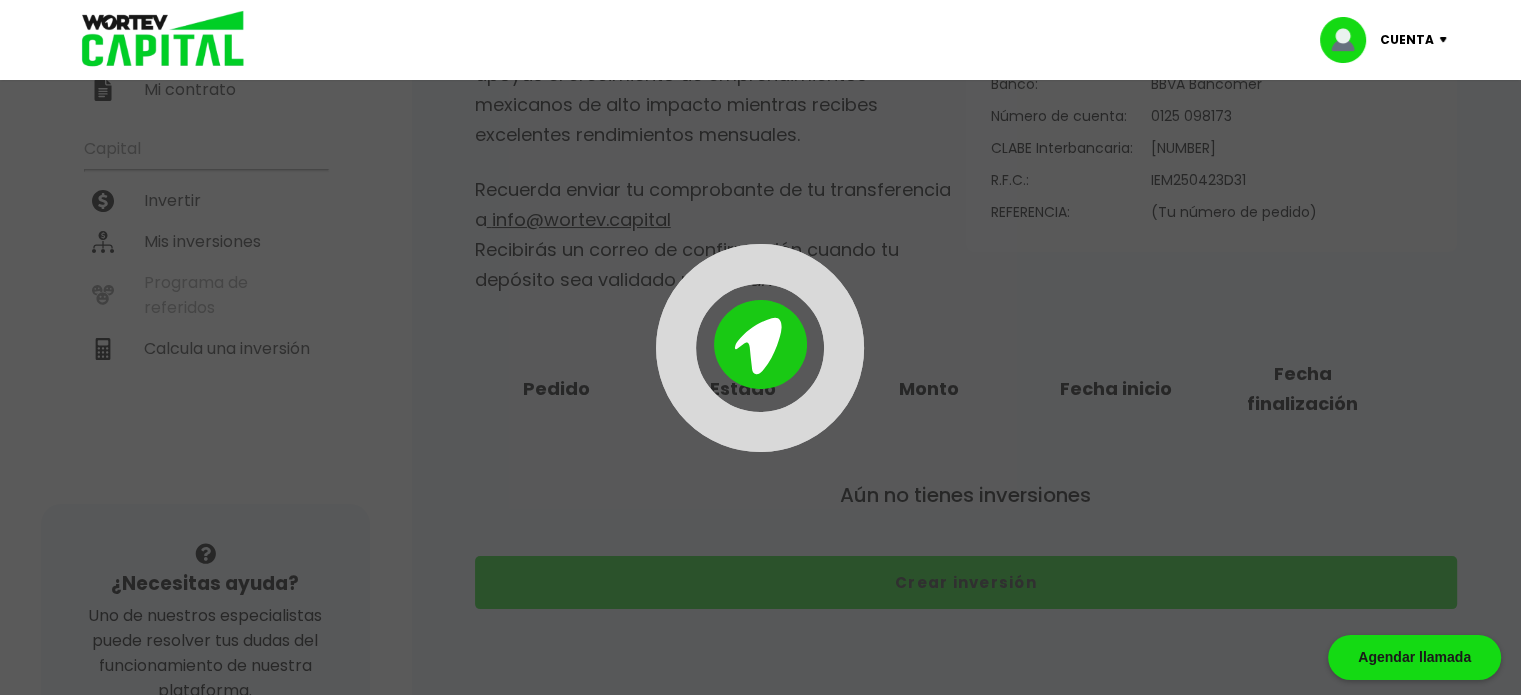 scroll, scrollTop: 0, scrollLeft: 0, axis: both 